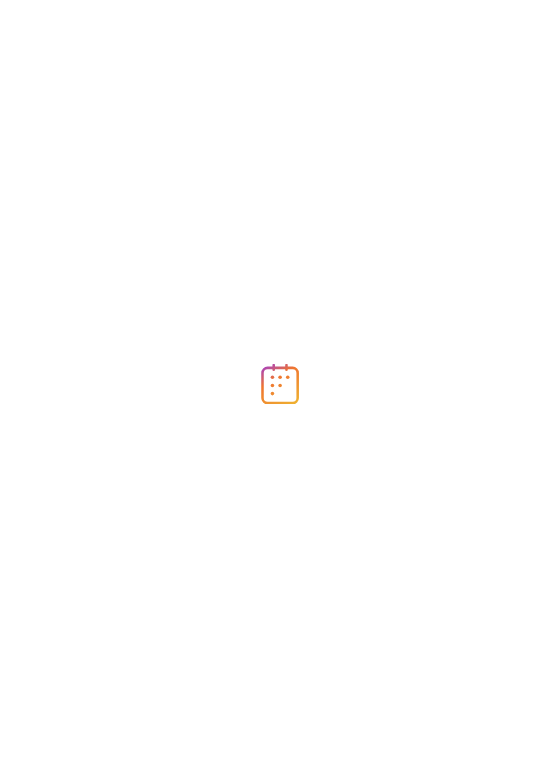 scroll, scrollTop: 0, scrollLeft: 0, axis: both 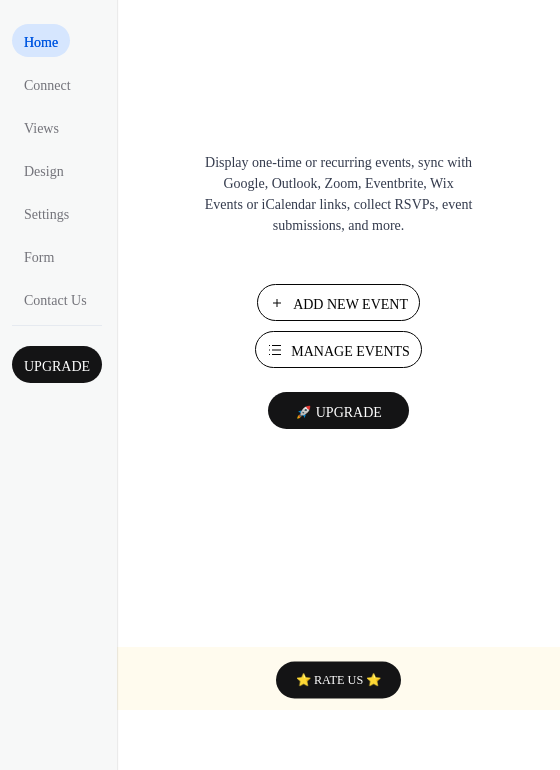click on "Manage Events" at bounding box center (350, 351) 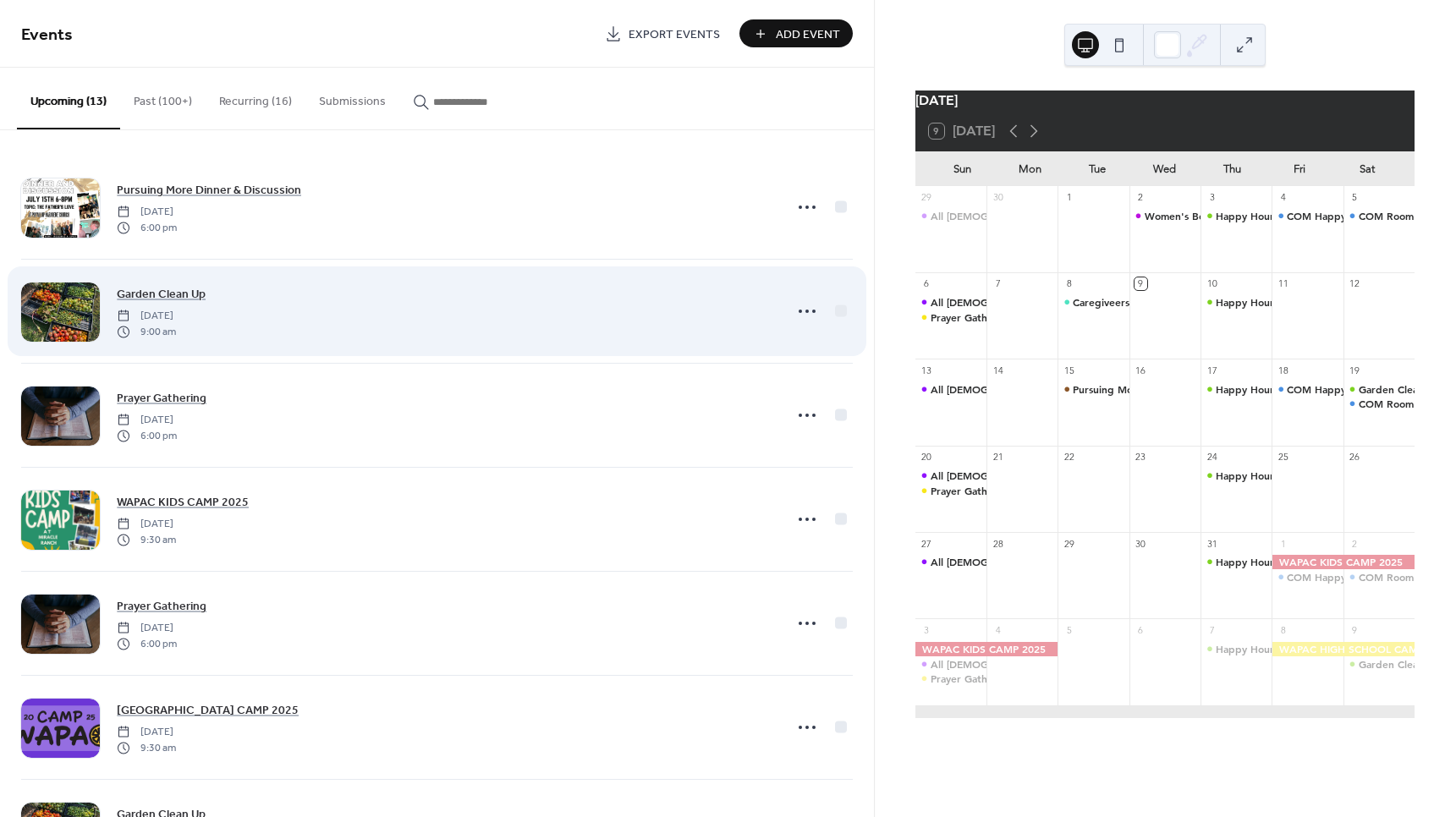 scroll, scrollTop: 0, scrollLeft: 0, axis: both 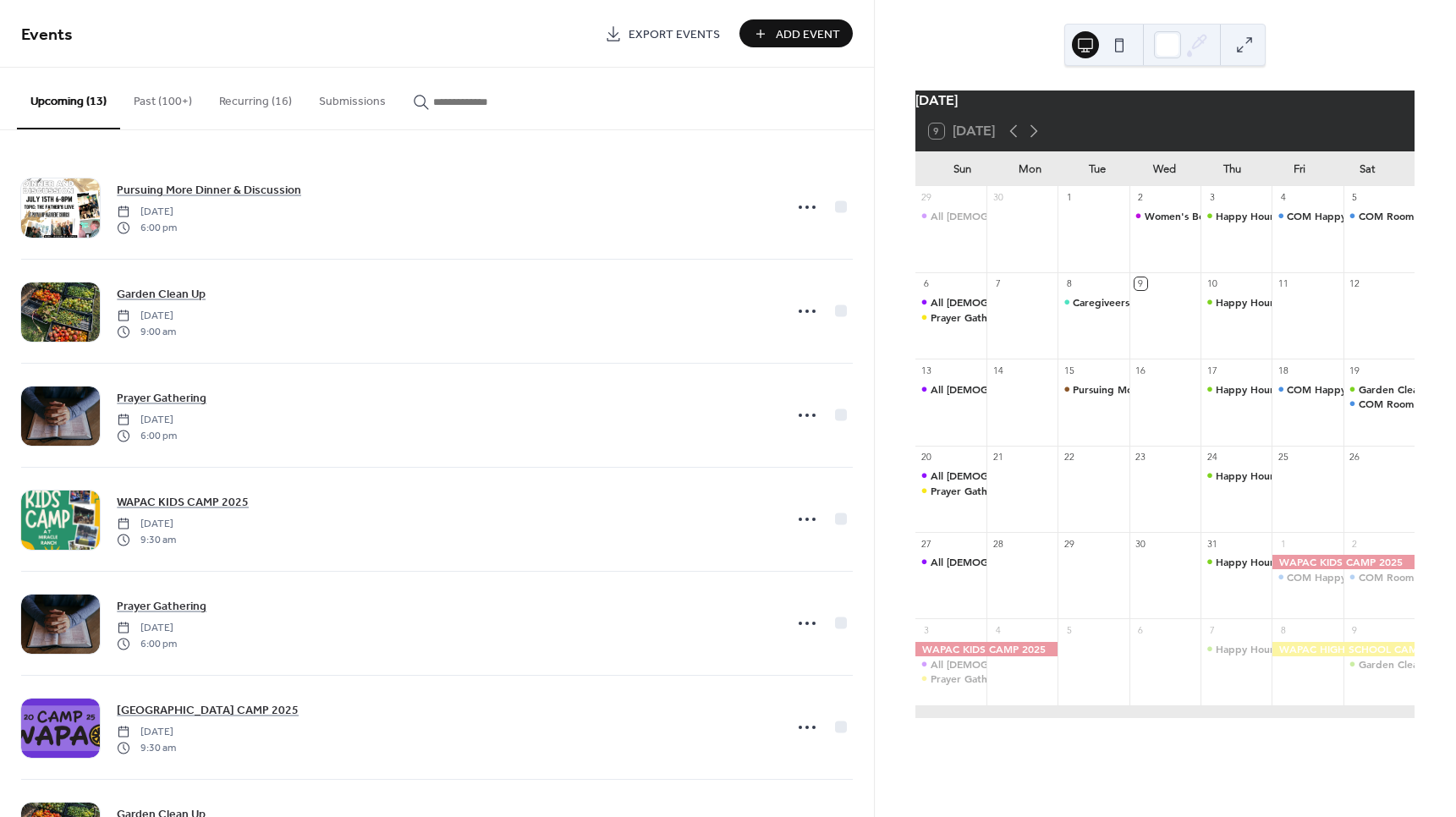 click on "Add Event" at bounding box center [808, 35] 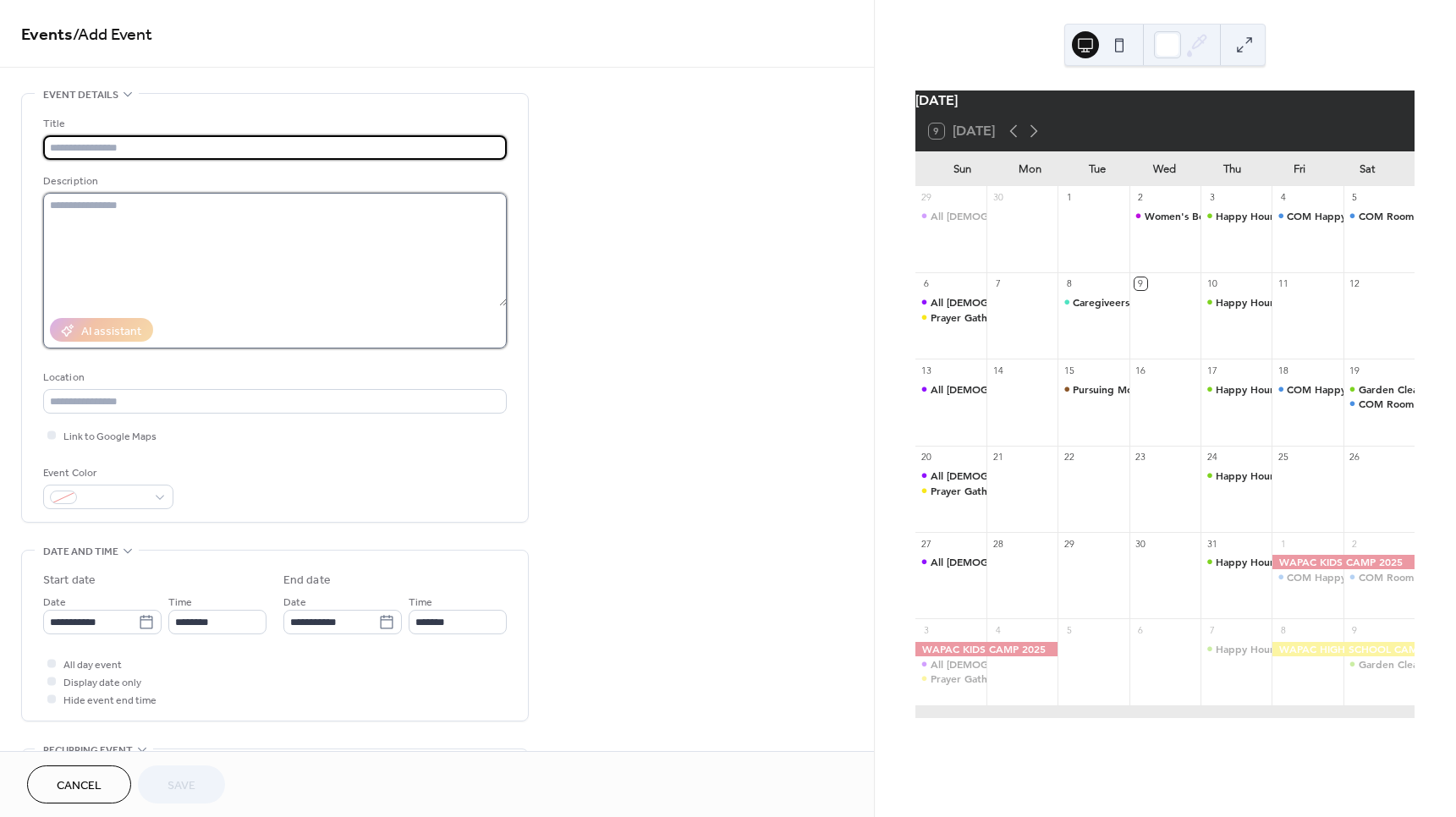 click at bounding box center [275, 249] 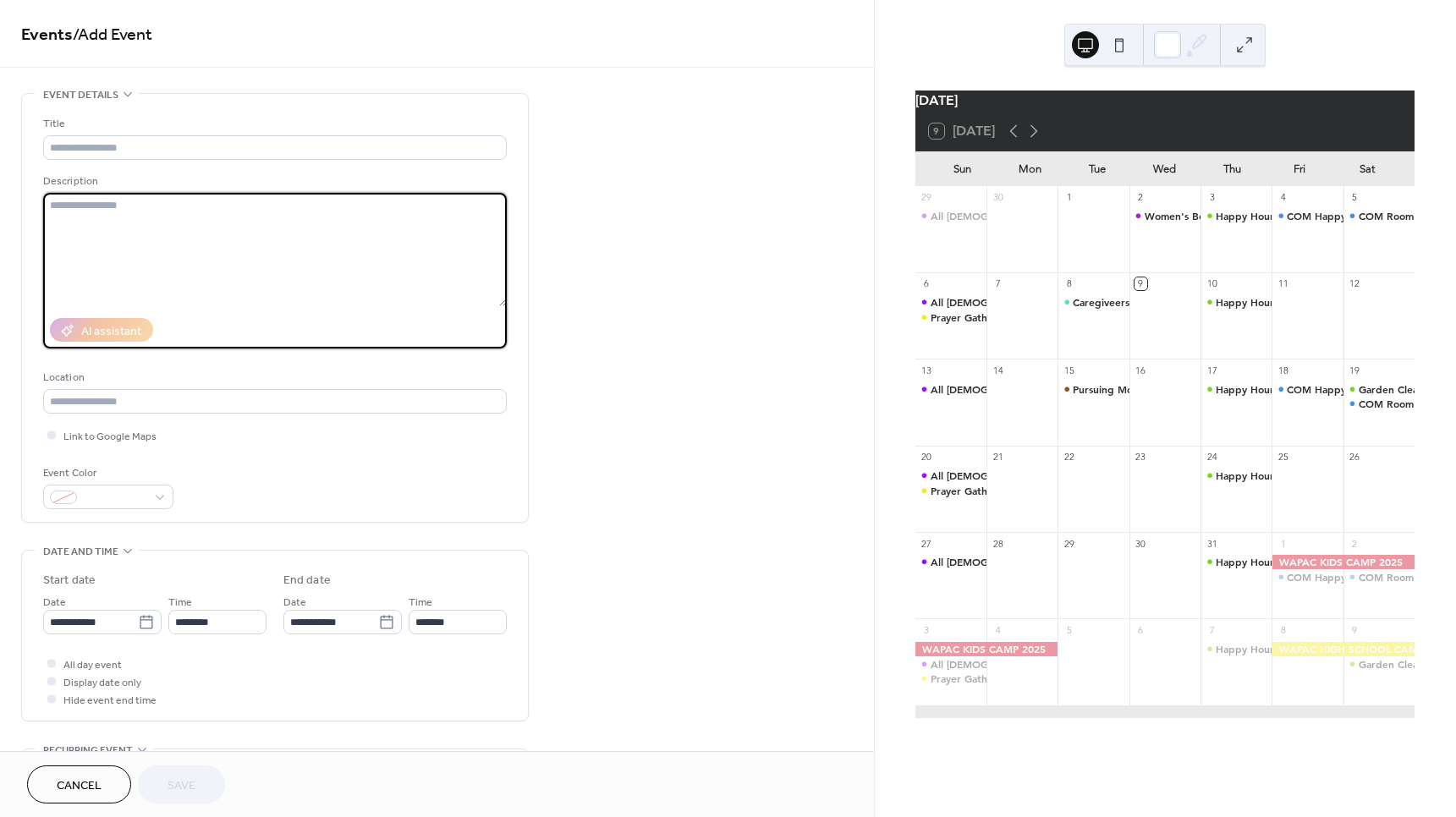 paste on "**********" 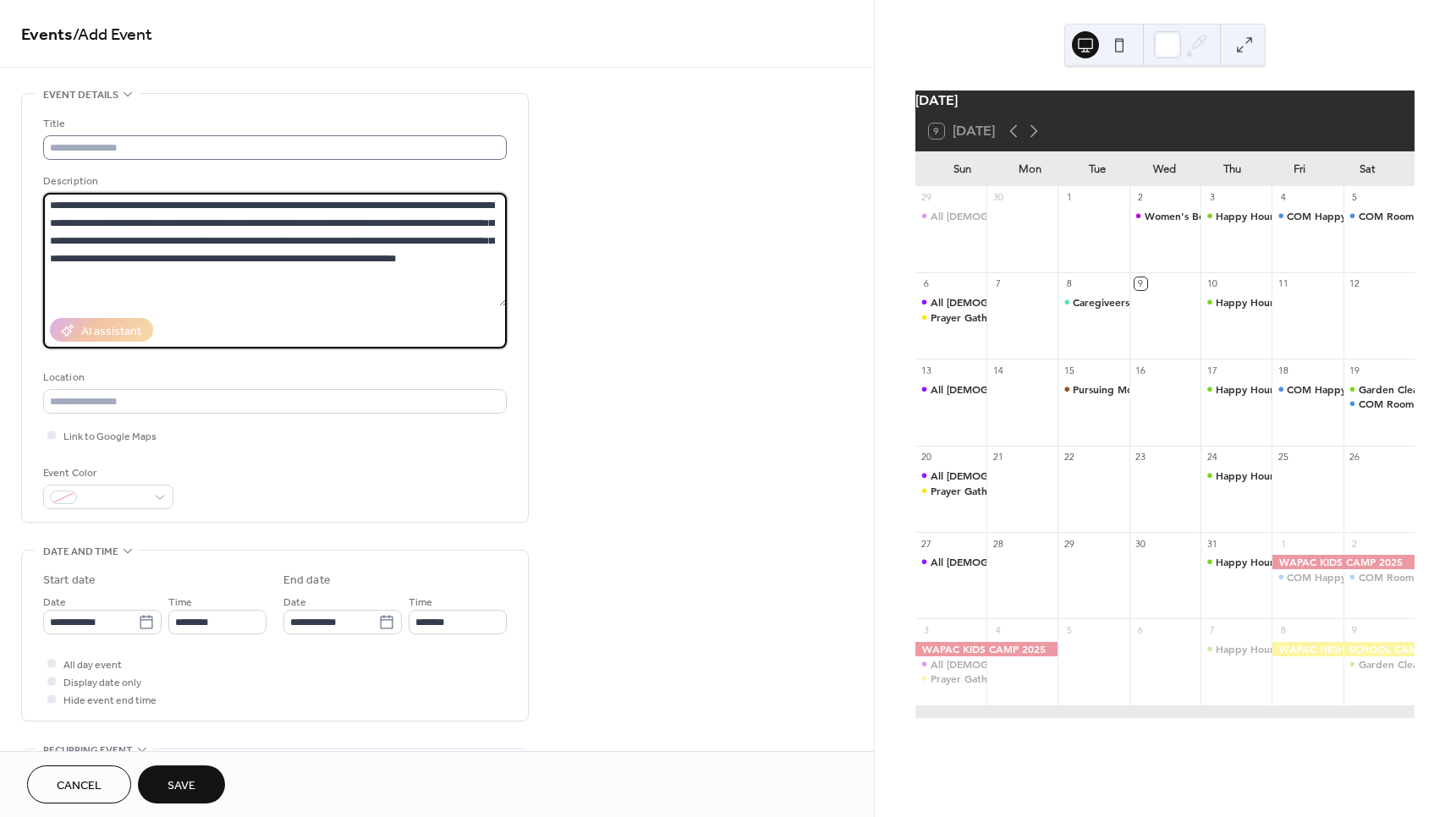 type on "**********" 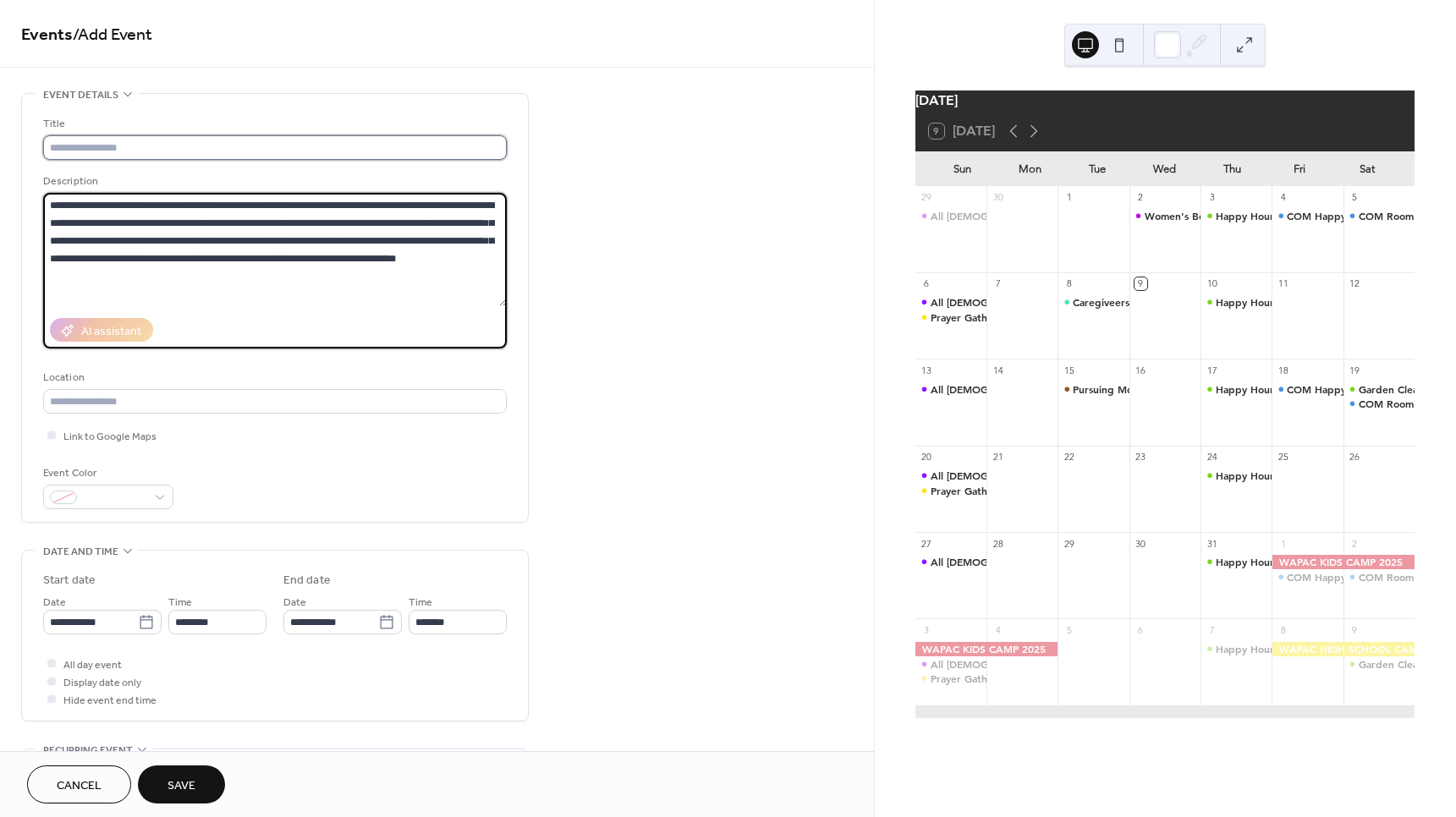 click at bounding box center [275, 147] 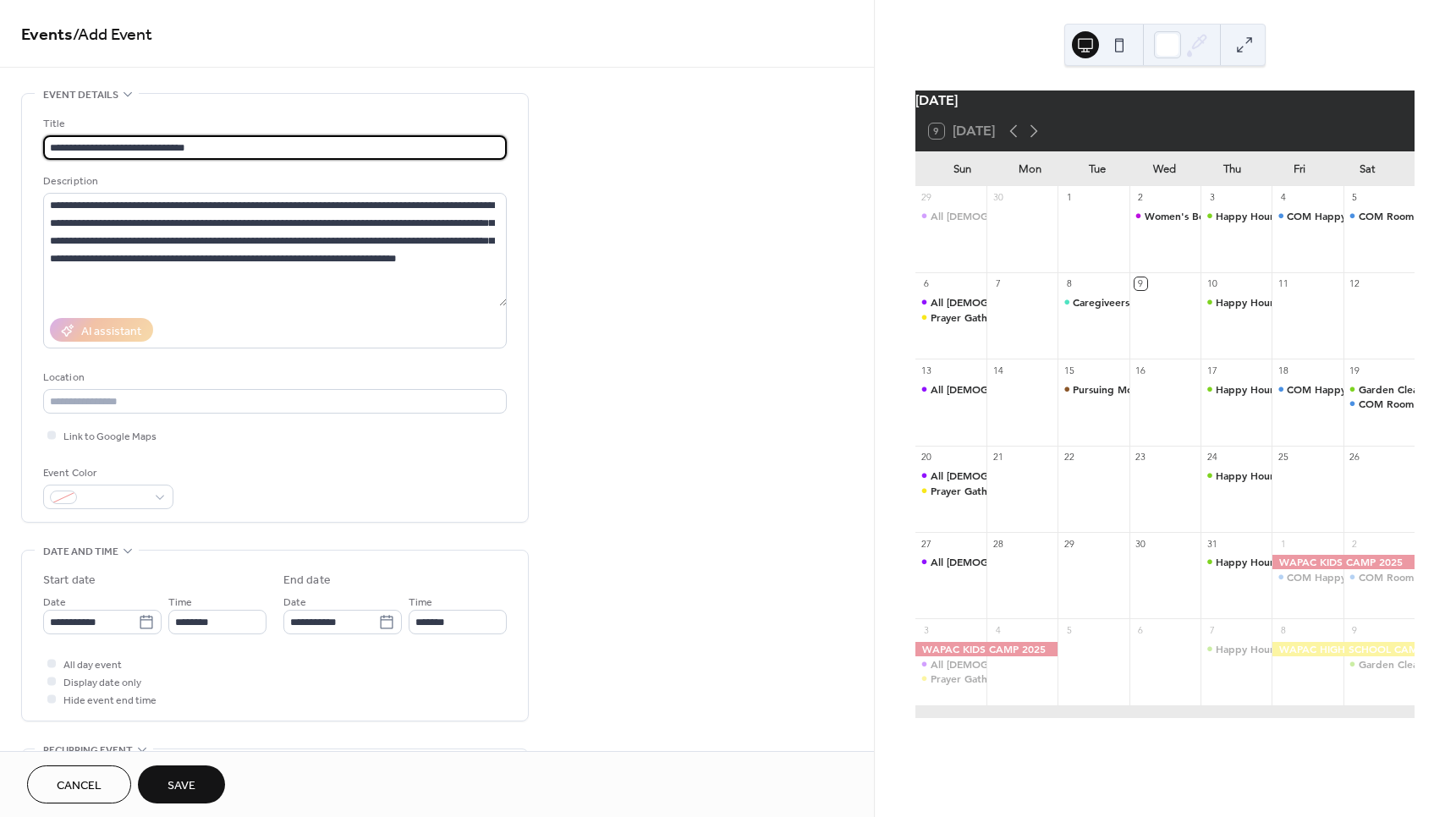 type on "**********" 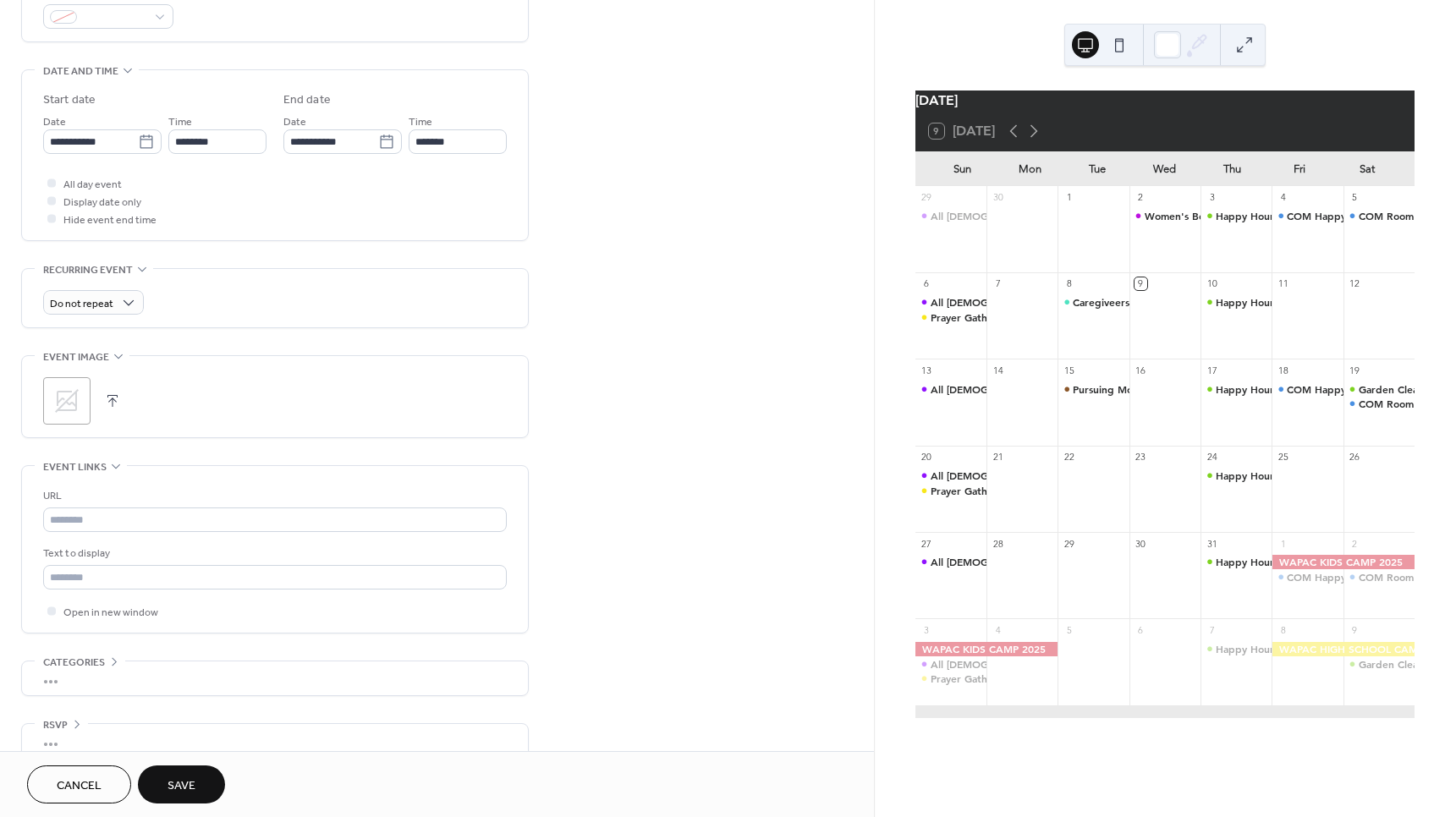 scroll, scrollTop: 505, scrollLeft: 0, axis: vertical 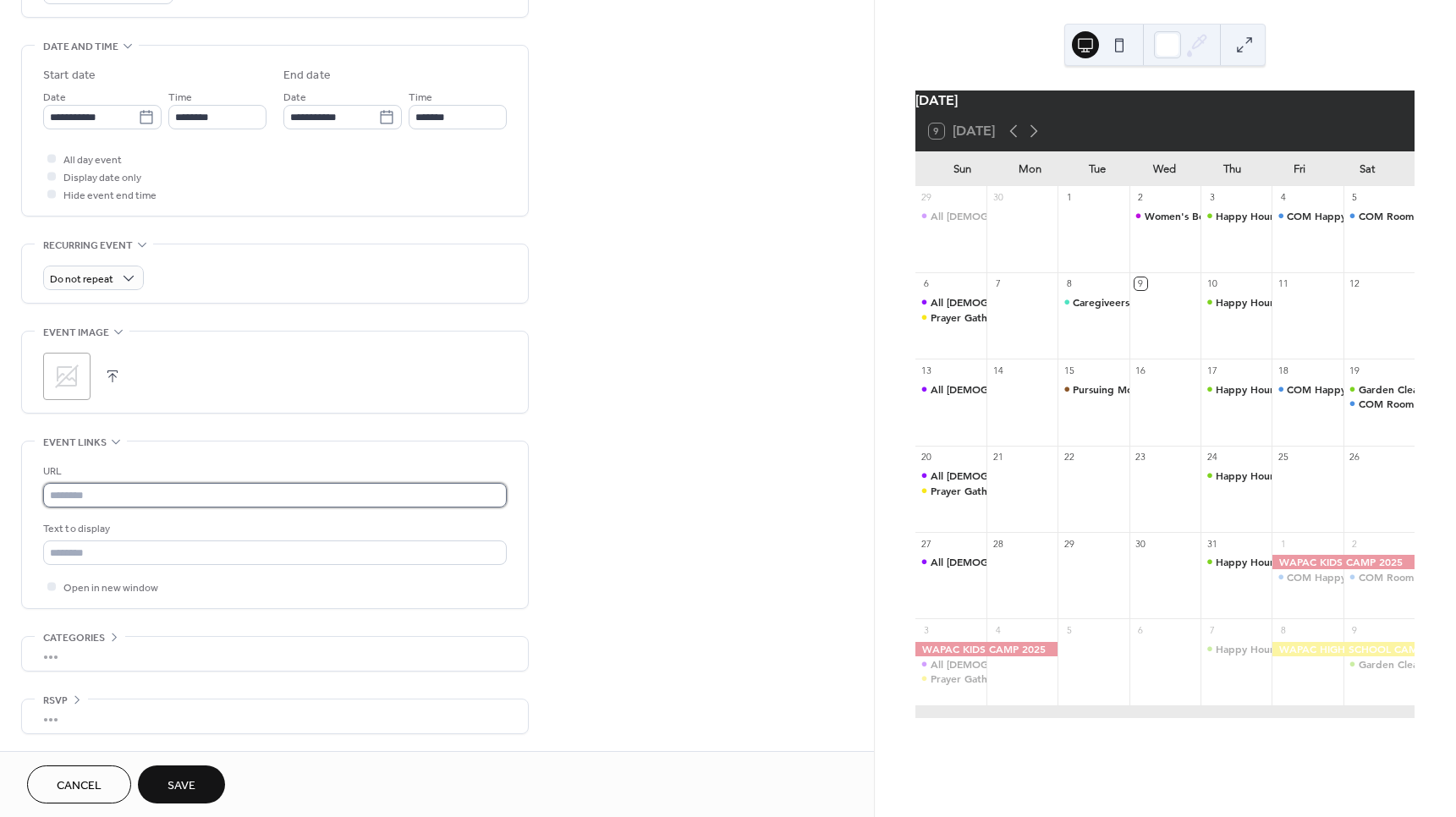 click at bounding box center (275, 495) 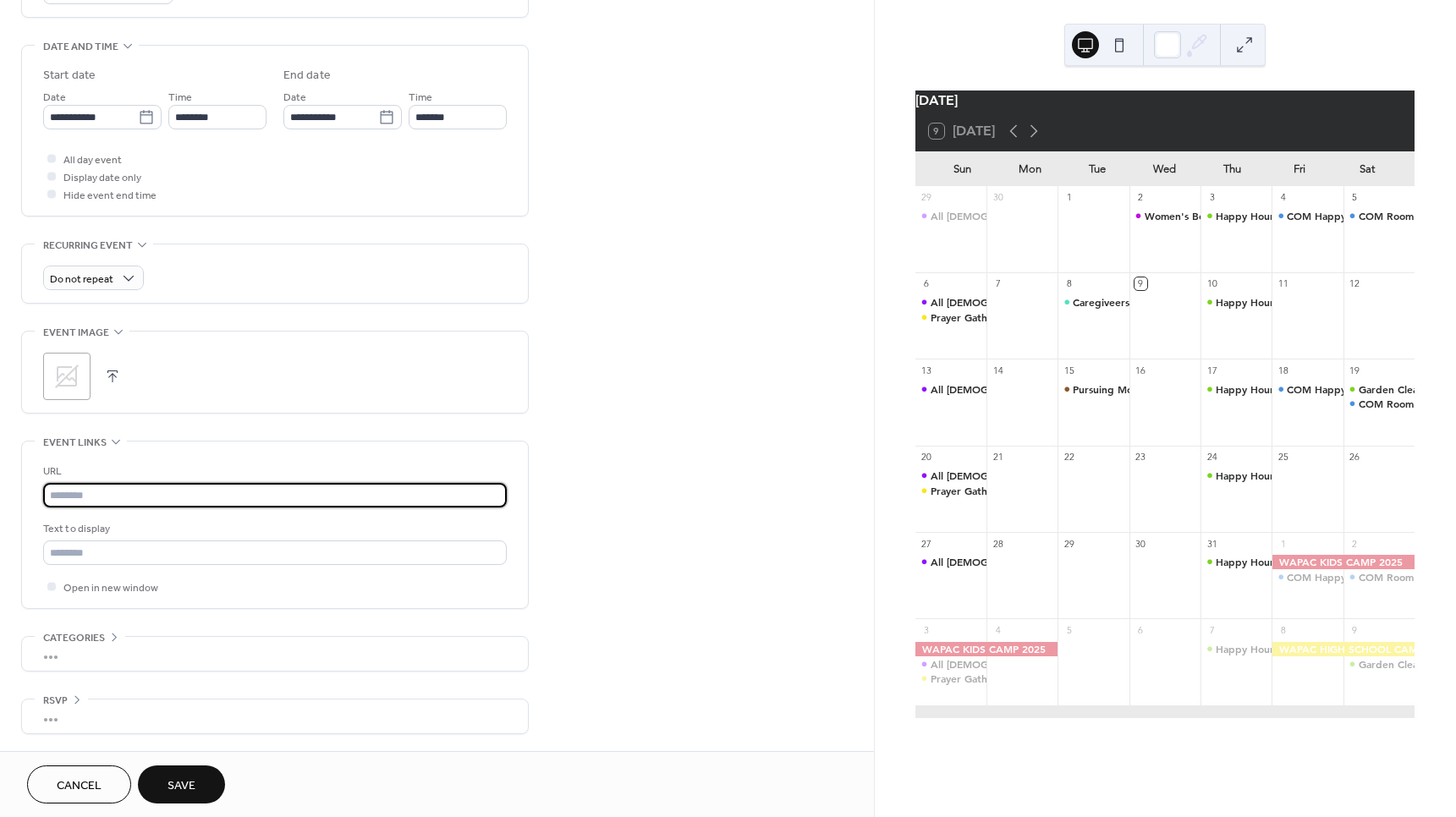 paste on "**********" 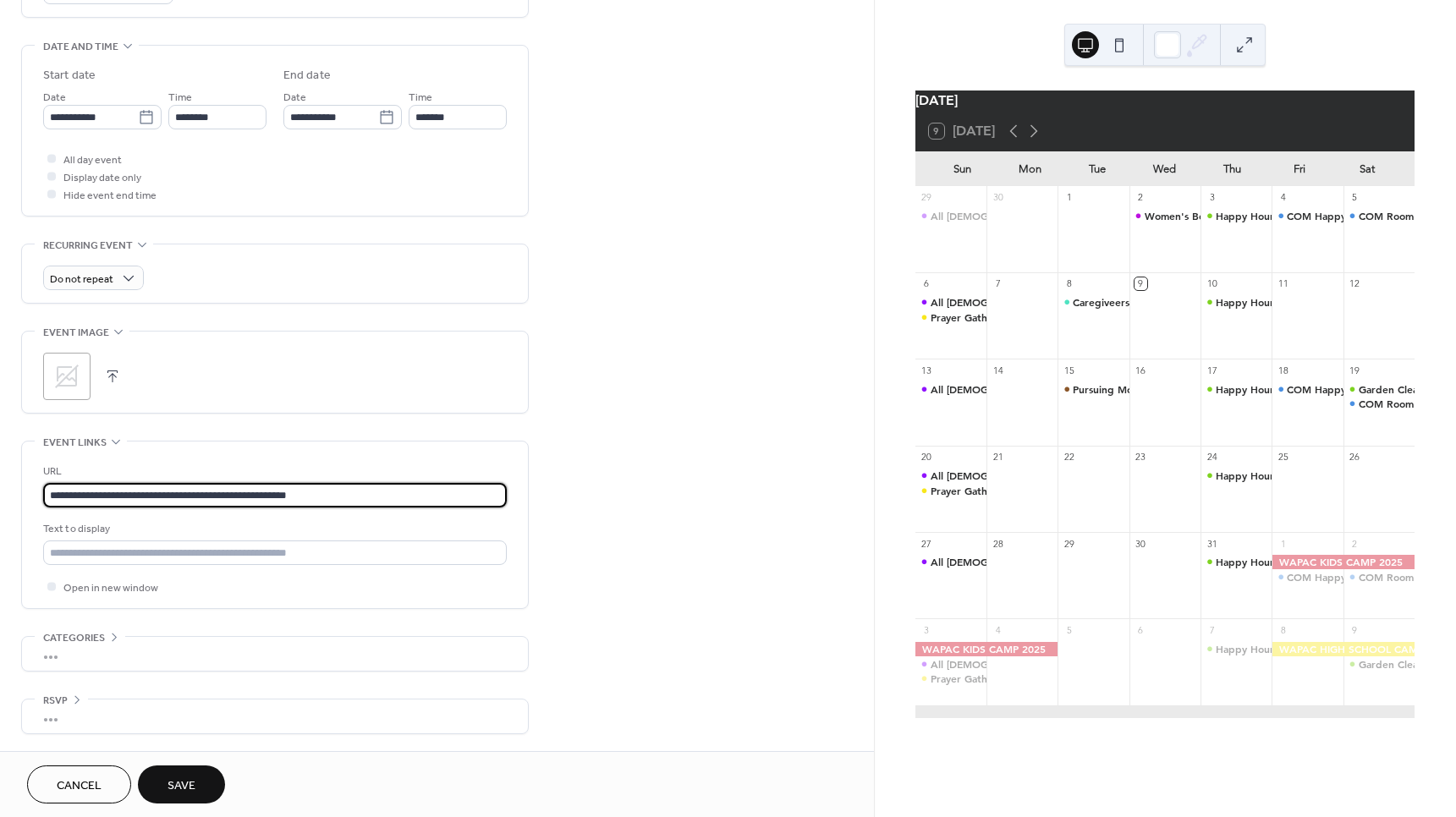 type on "**********" 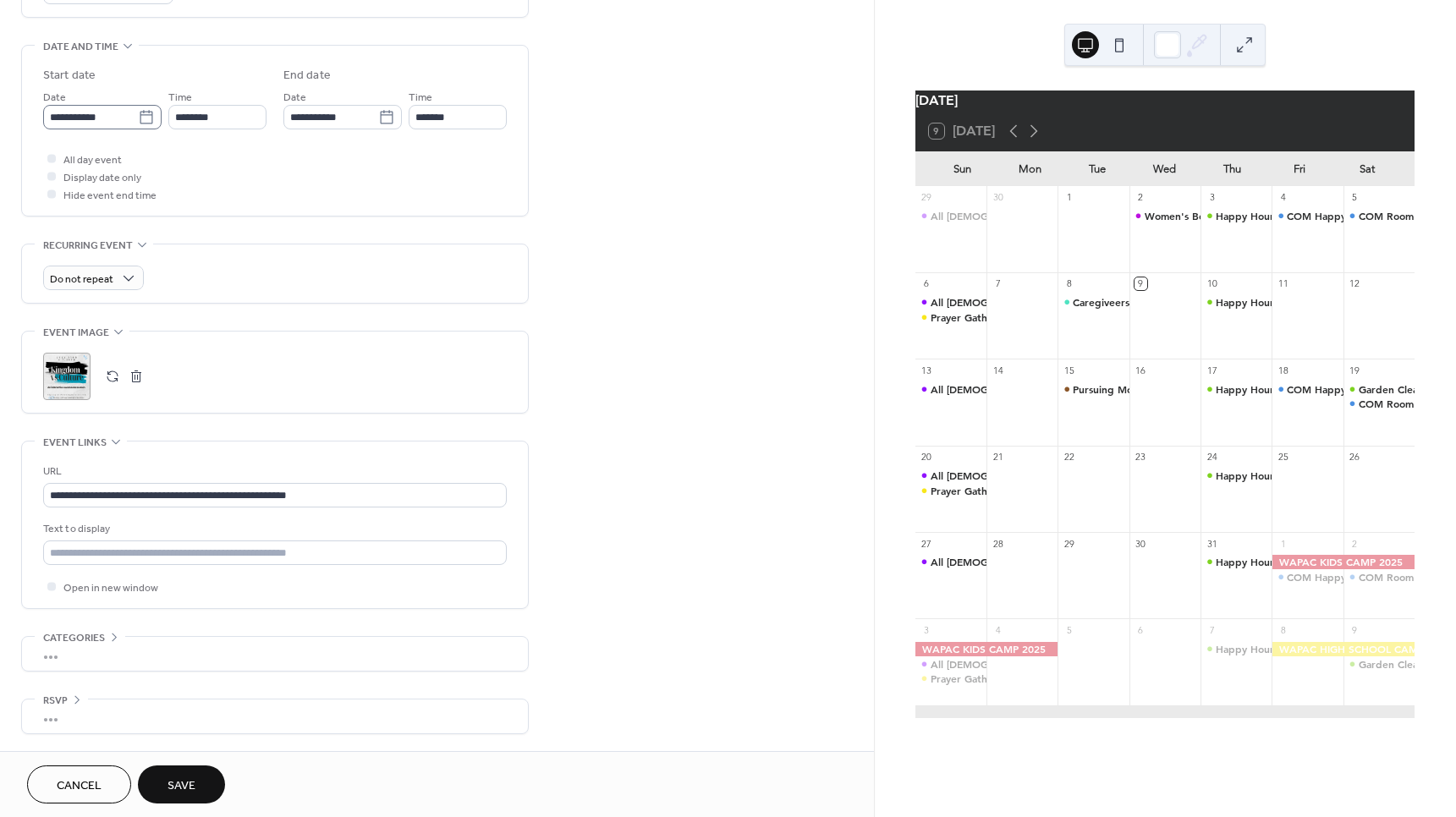 click 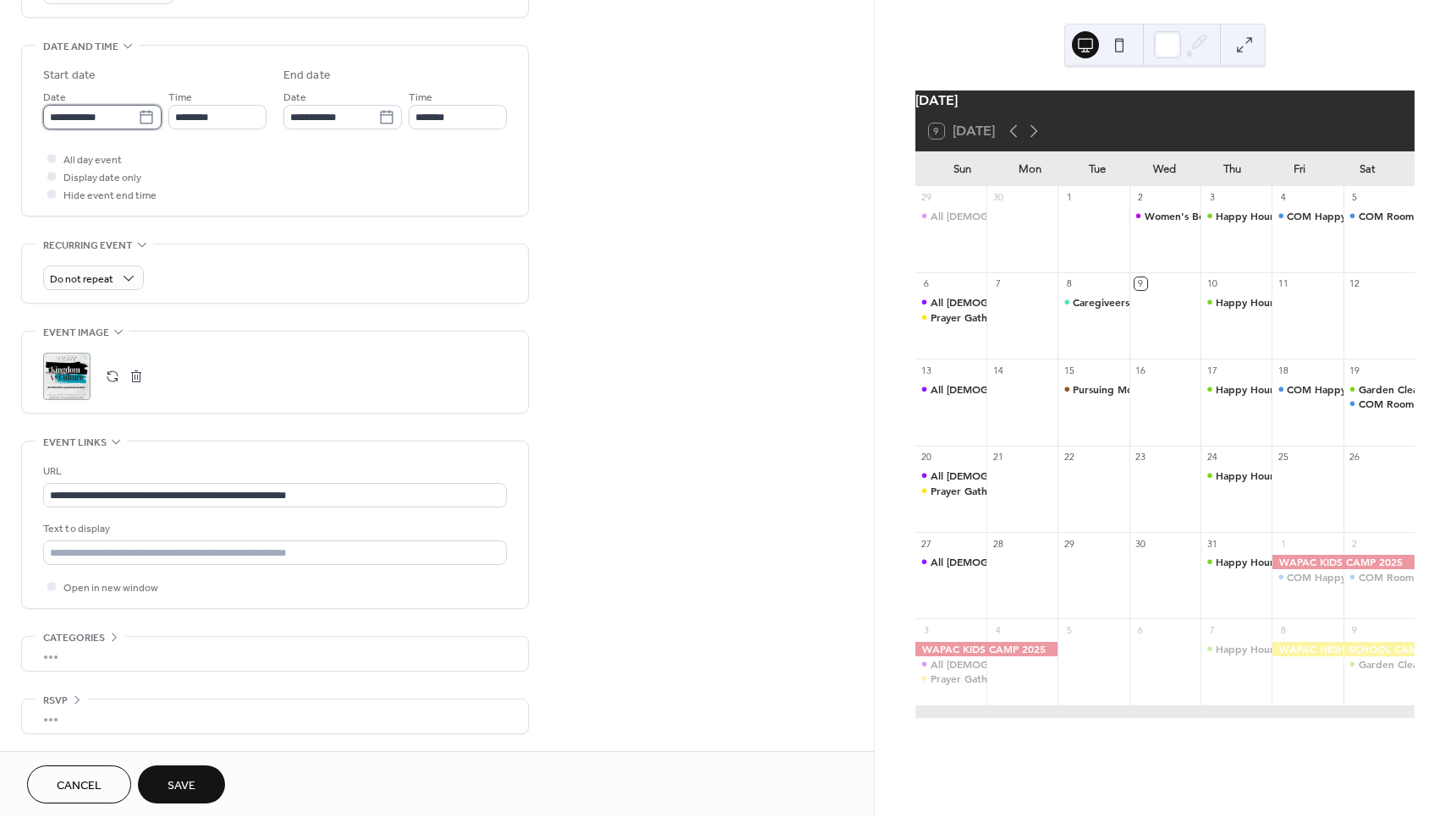 click on "**********" at bounding box center (91, 117) 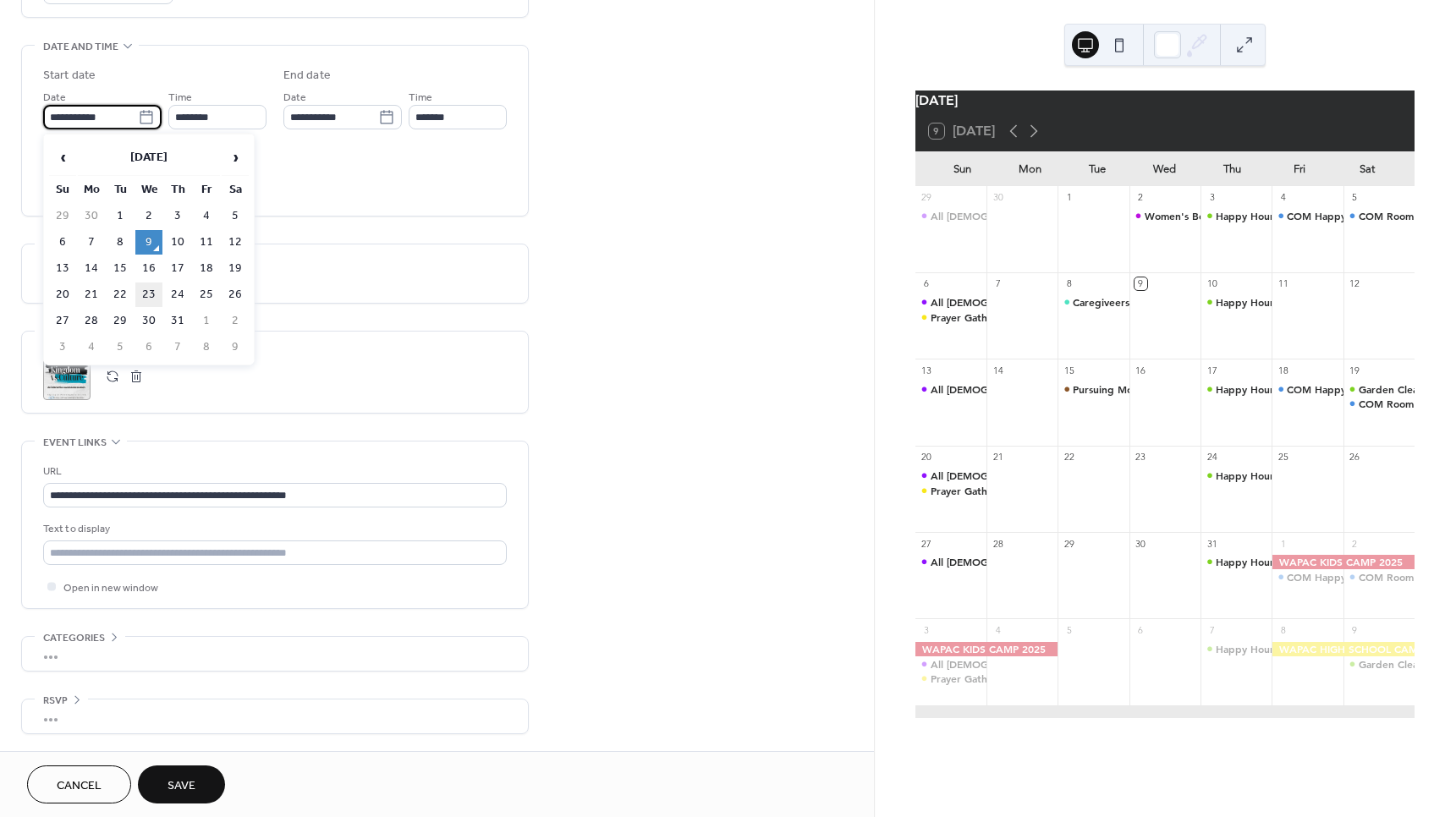 click on "23" at bounding box center (149, 294) 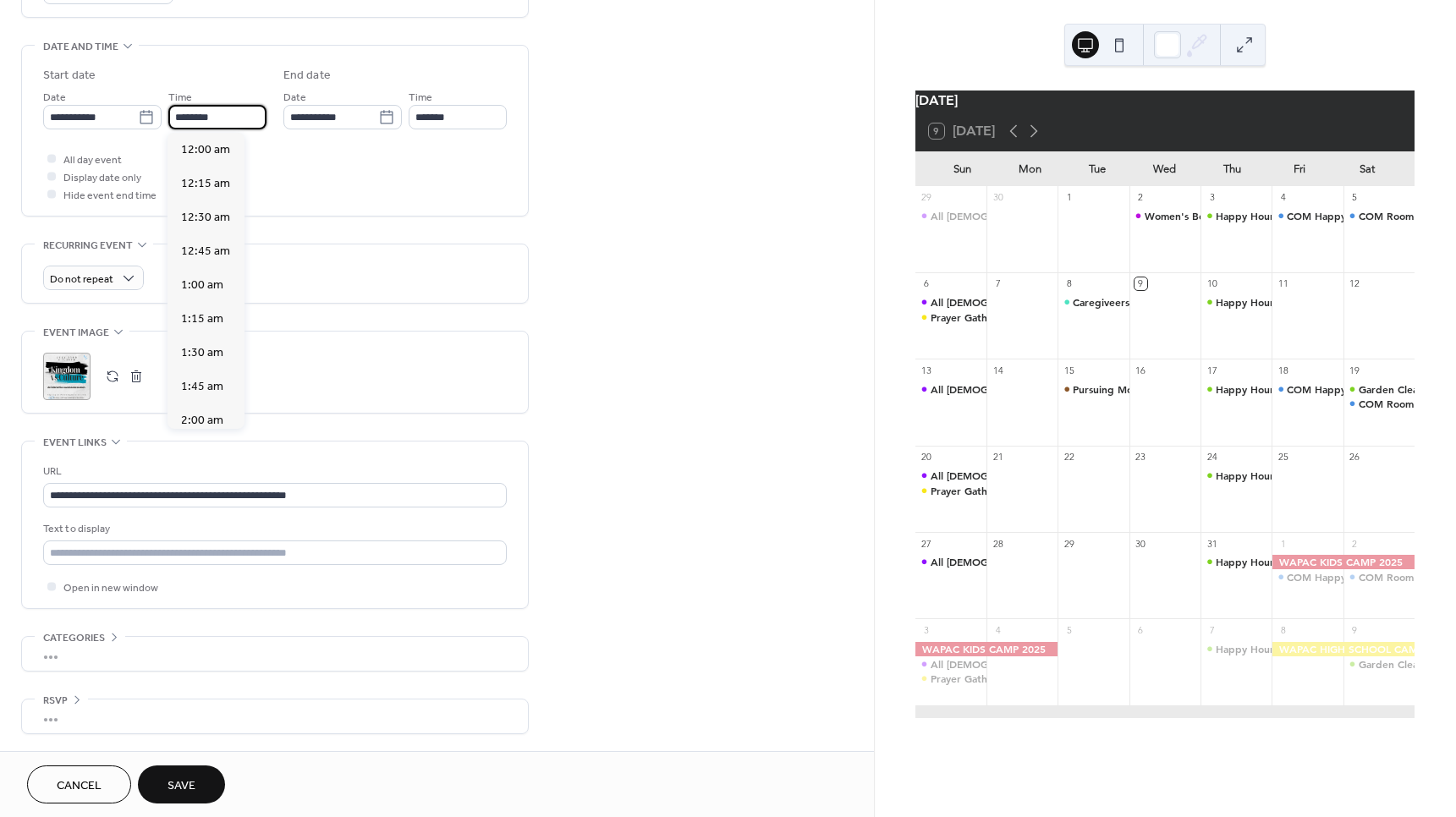 click on "********" at bounding box center (217, 117) 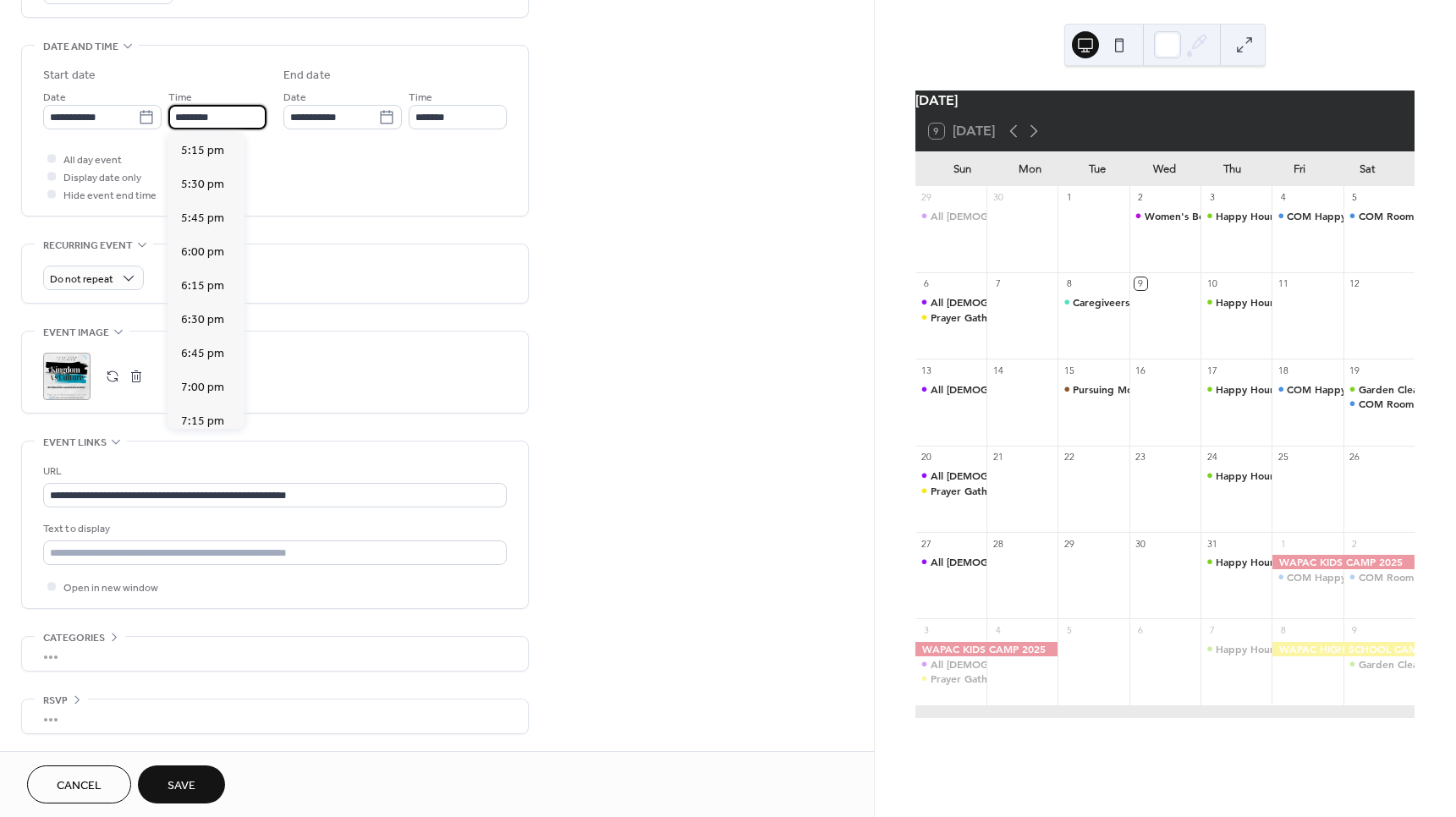 scroll, scrollTop: 2341, scrollLeft: 0, axis: vertical 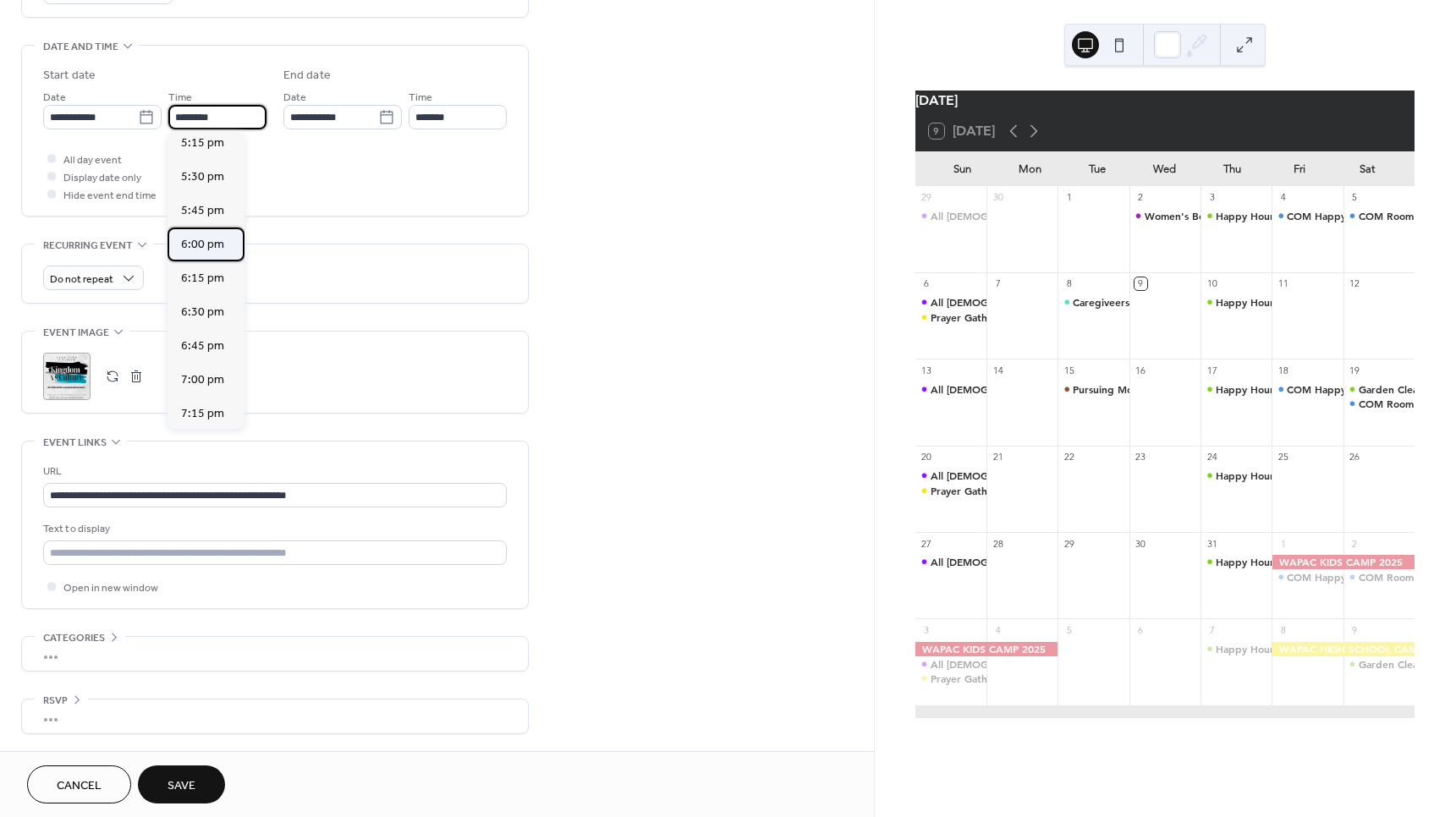 click on "6:00 pm" at bounding box center (202, 244) 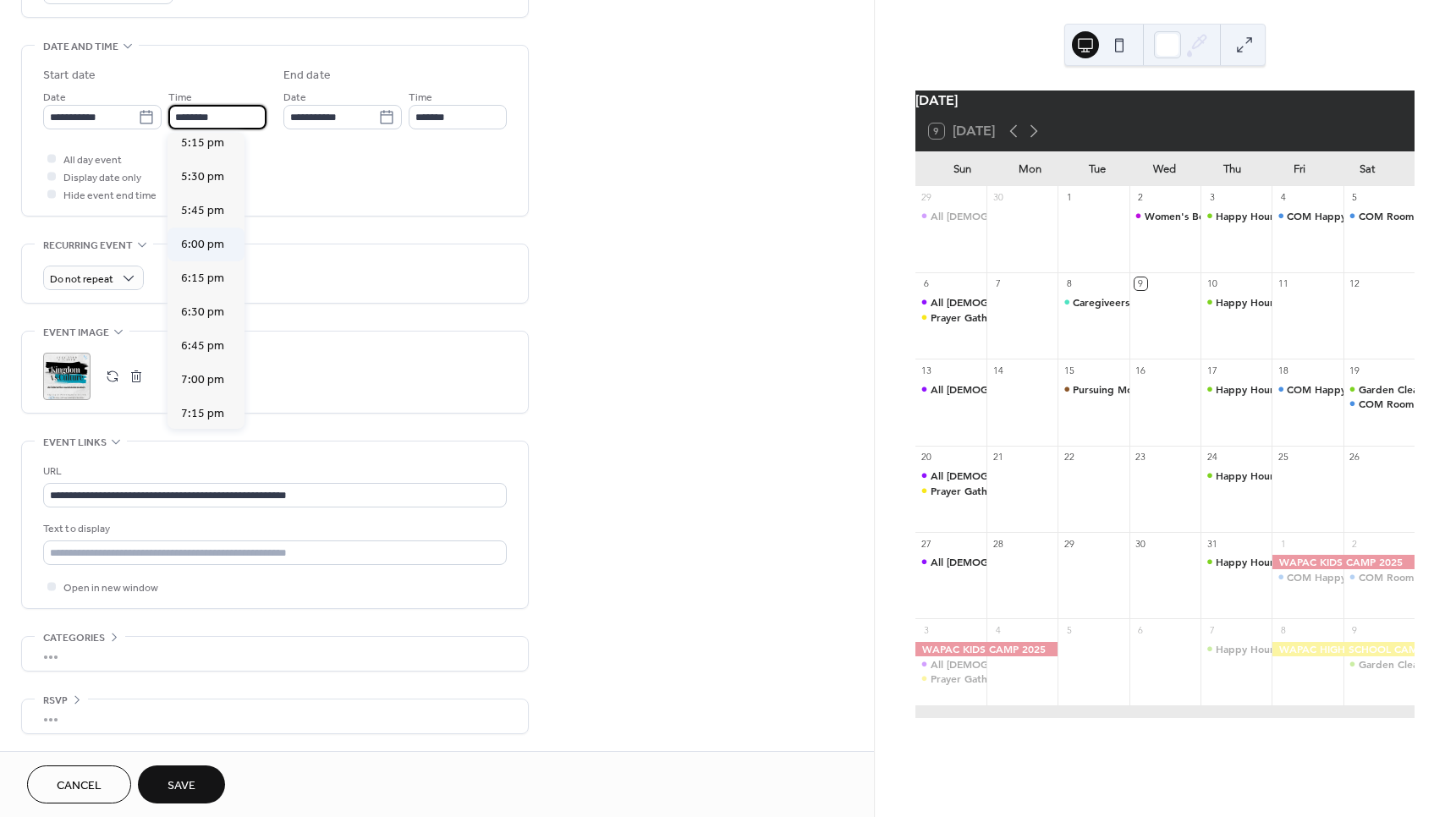 type on "*******" 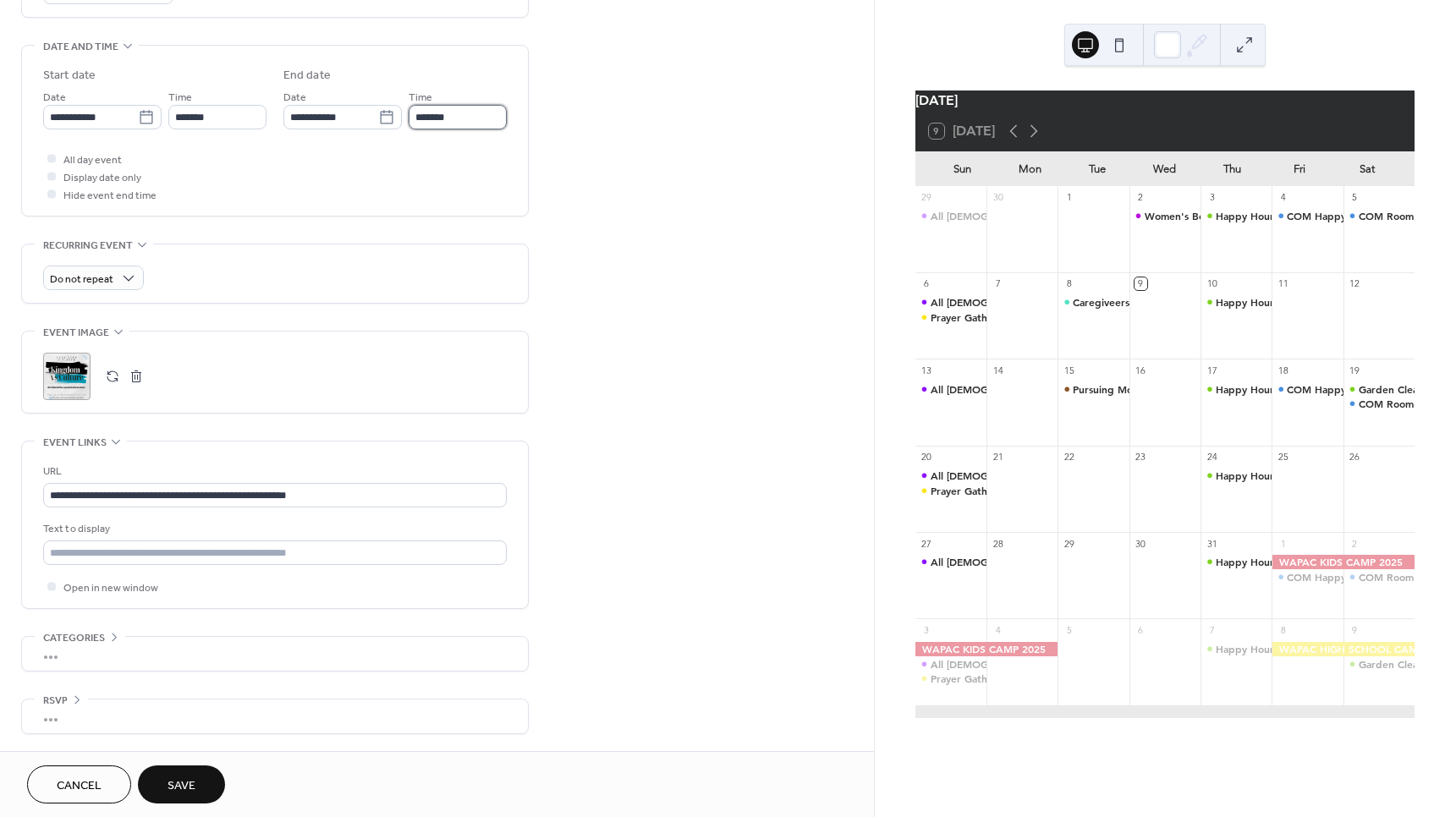 click on "*******" at bounding box center (458, 117) 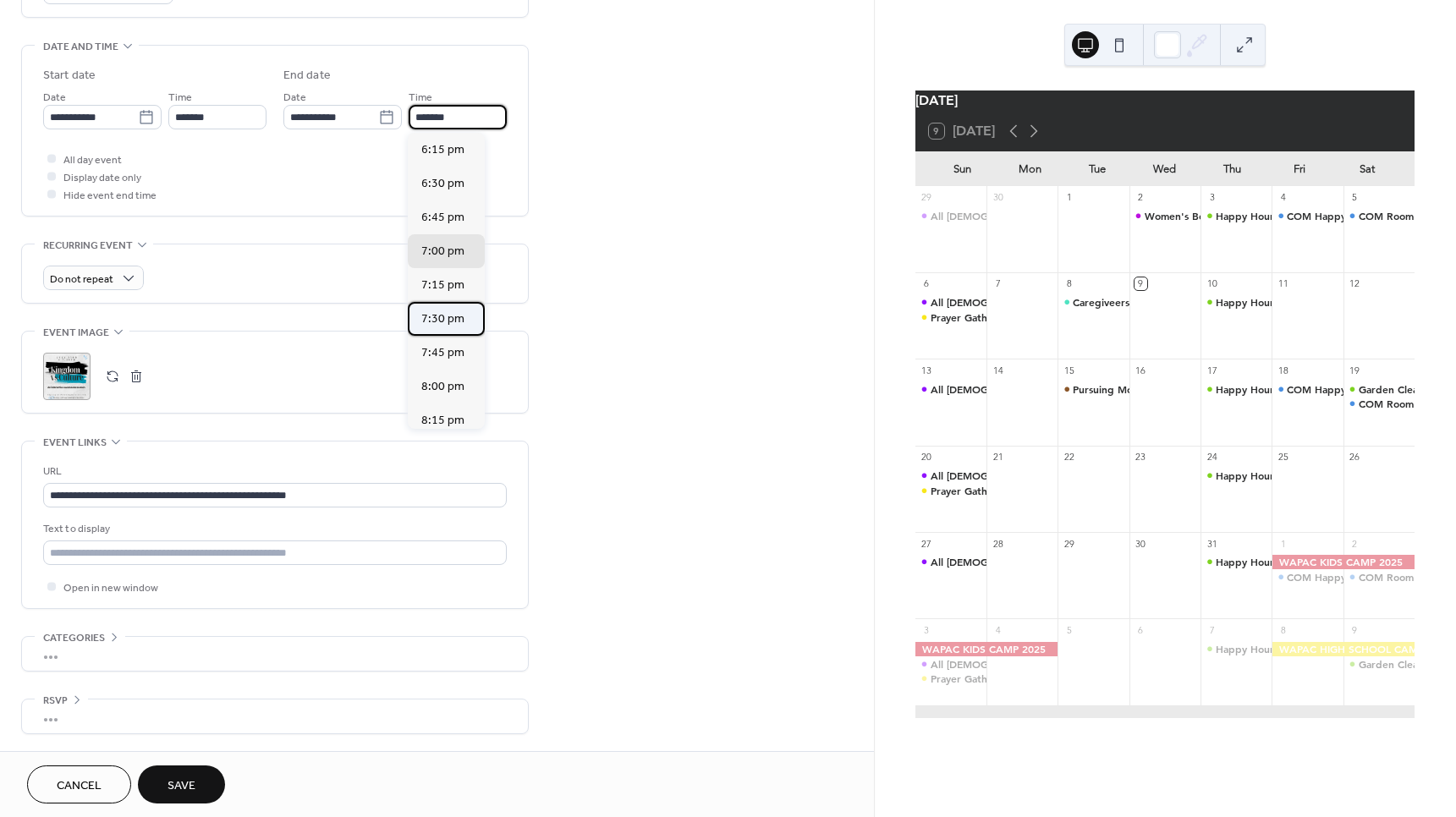 click on "7:30 pm" at bounding box center [442, 319] 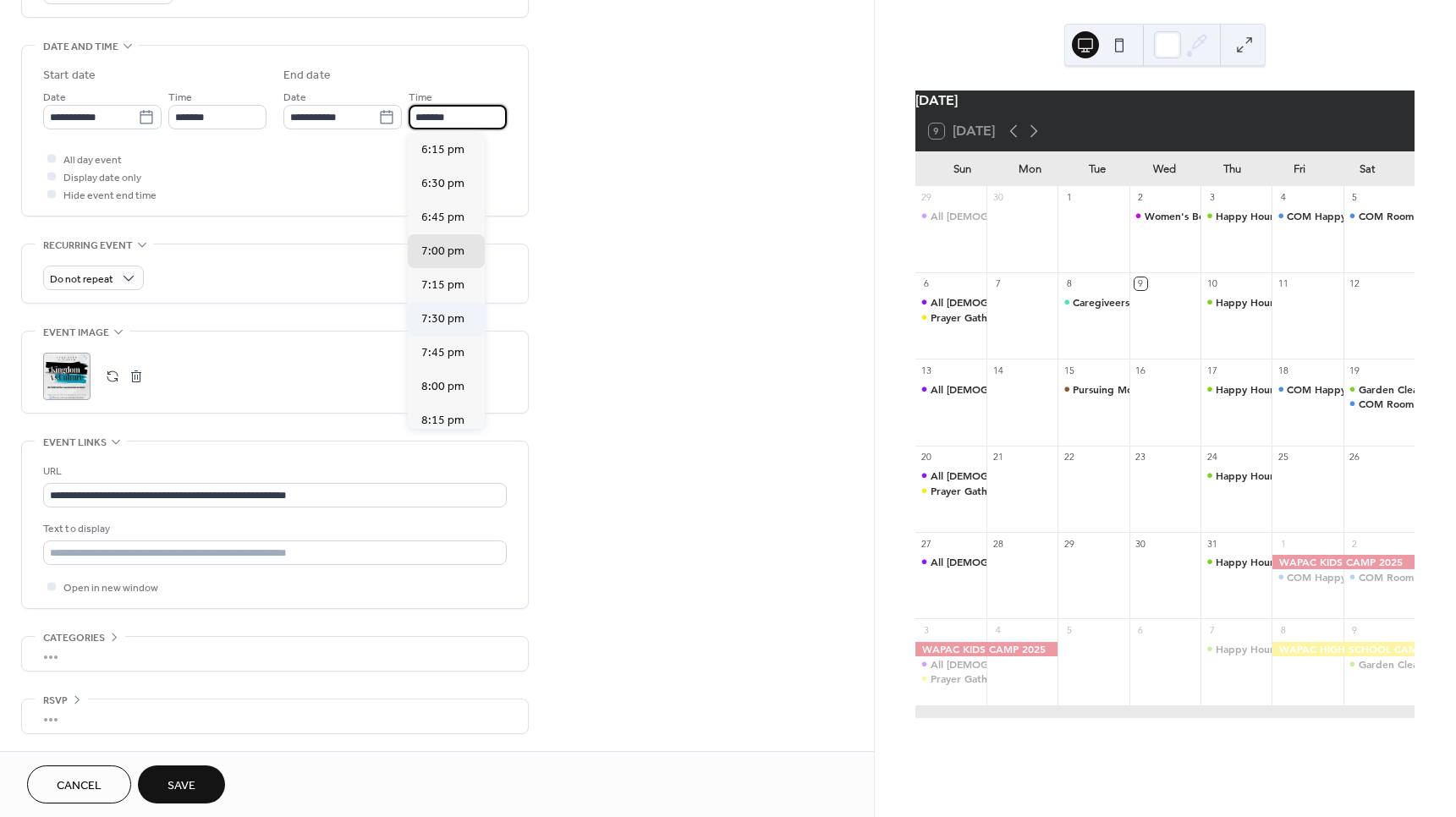 type on "*******" 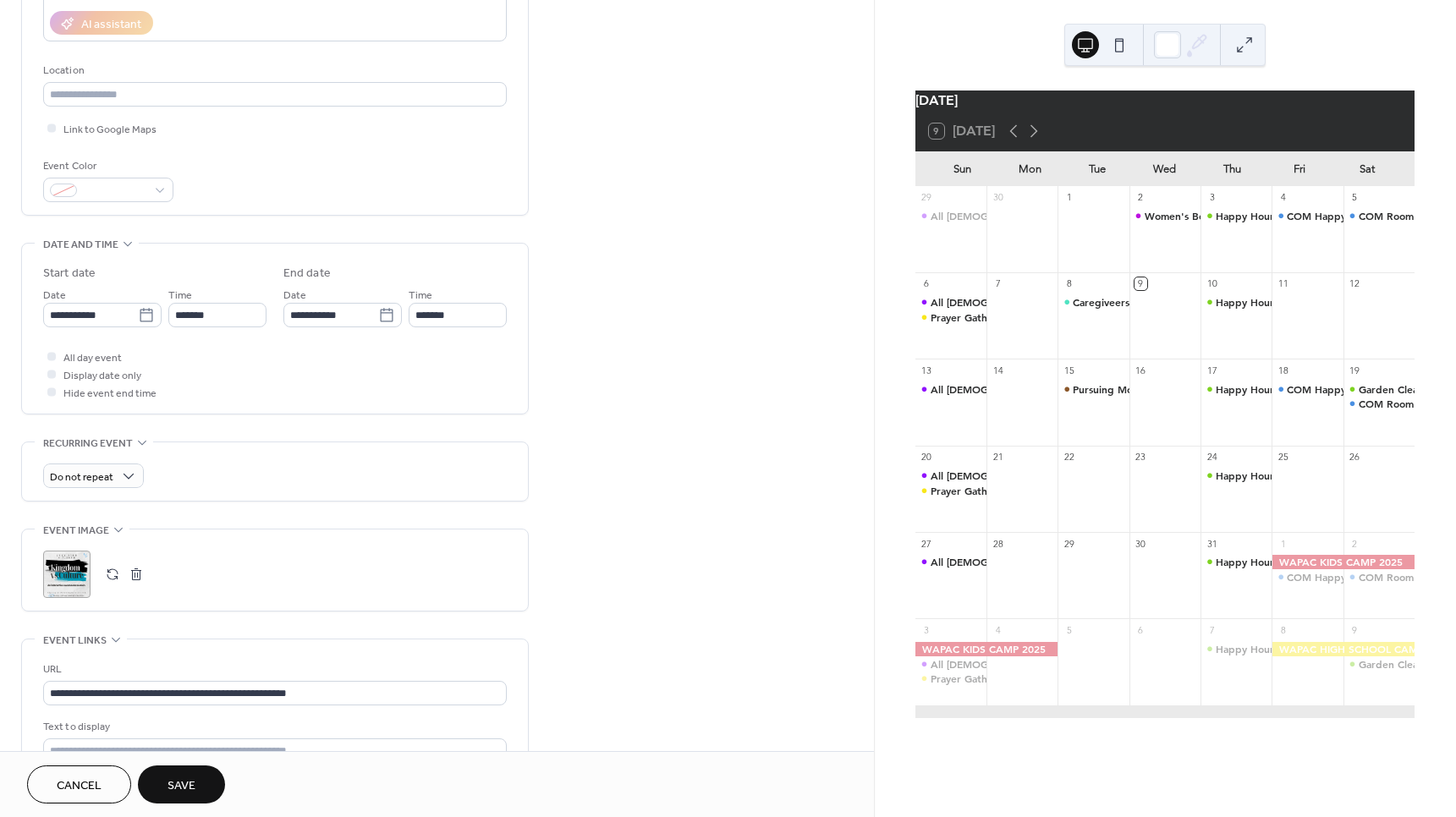 scroll, scrollTop: 251, scrollLeft: 0, axis: vertical 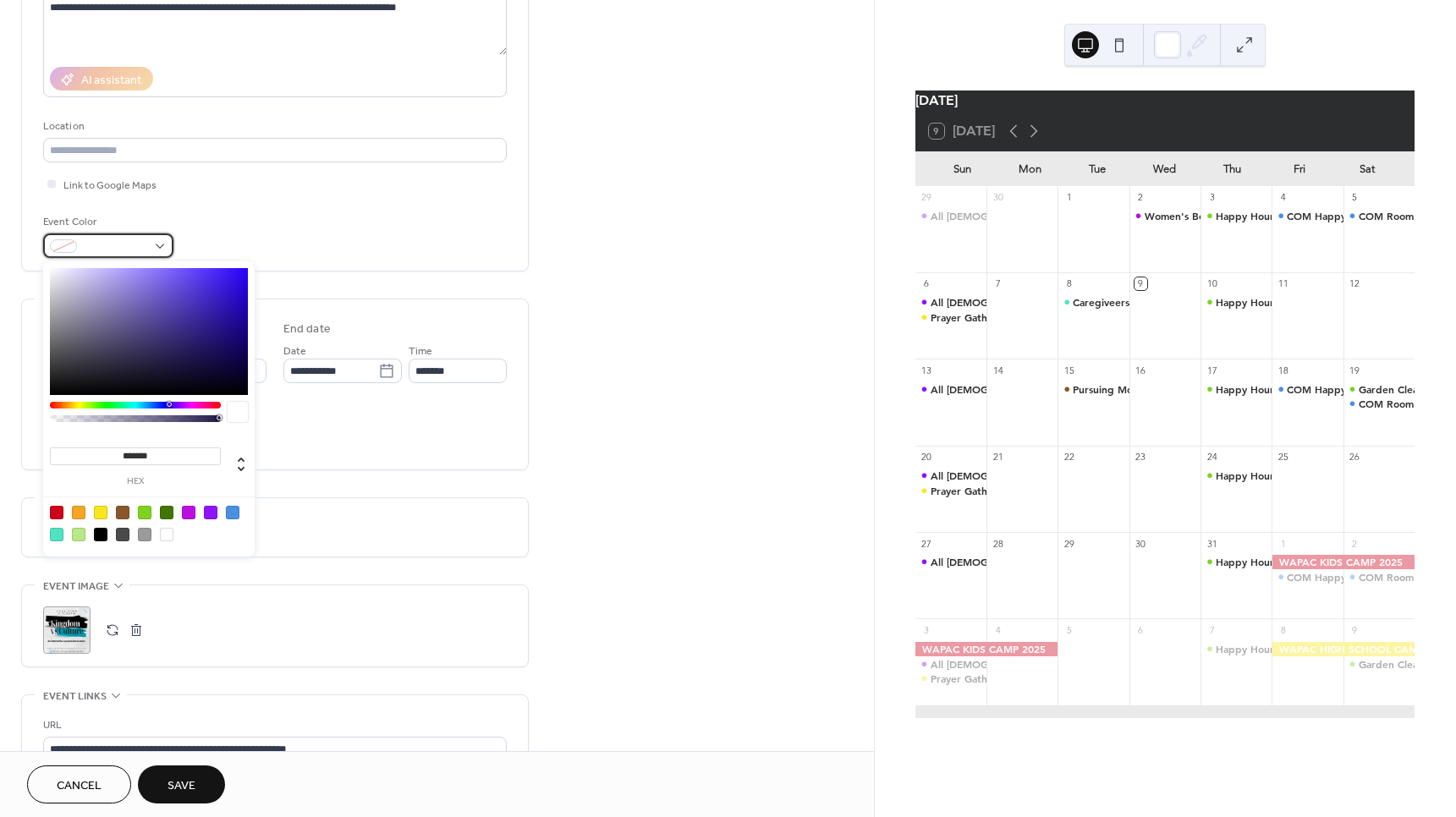 click at bounding box center [115, 247] 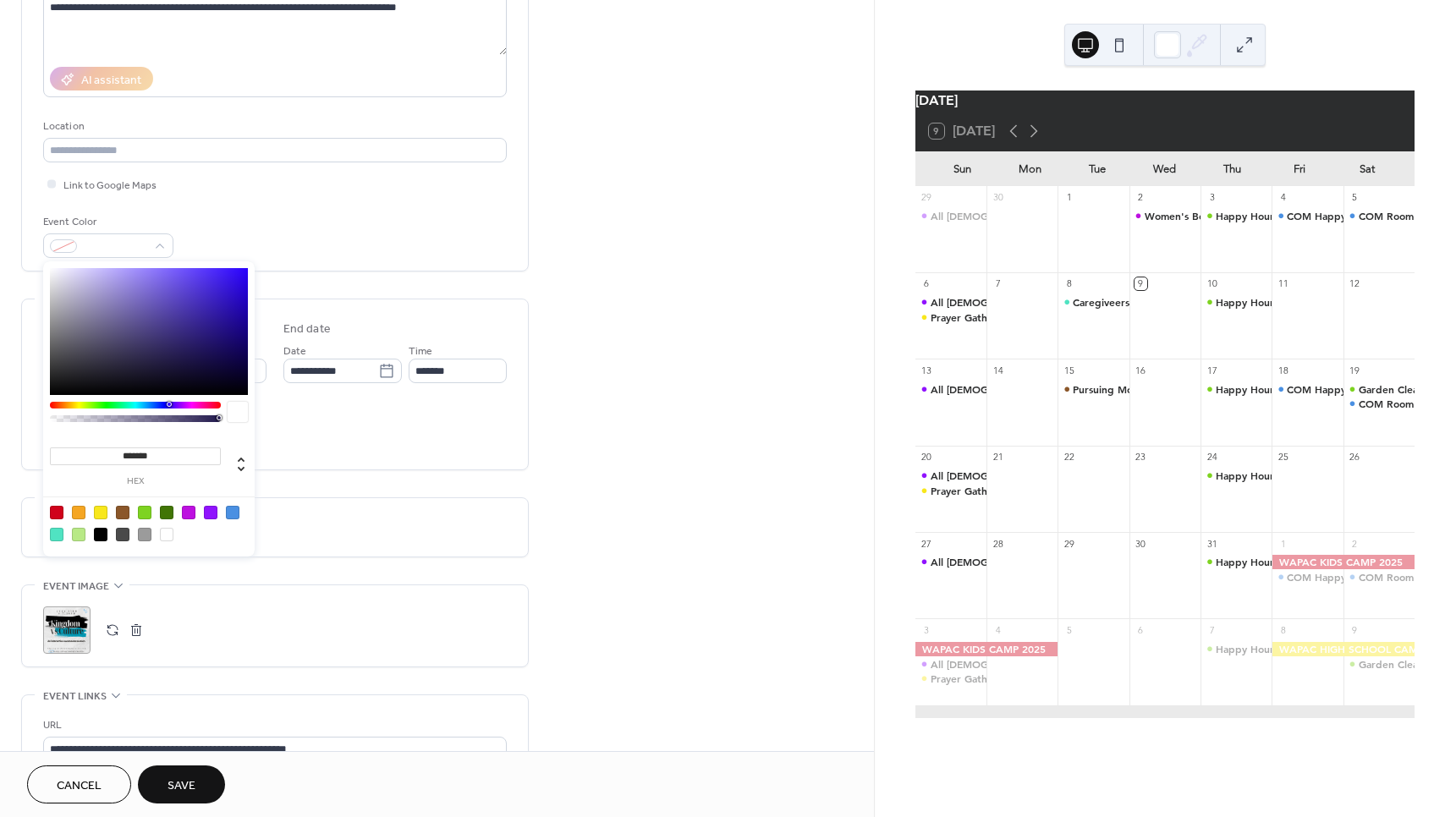 click at bounding box center [123, 513] 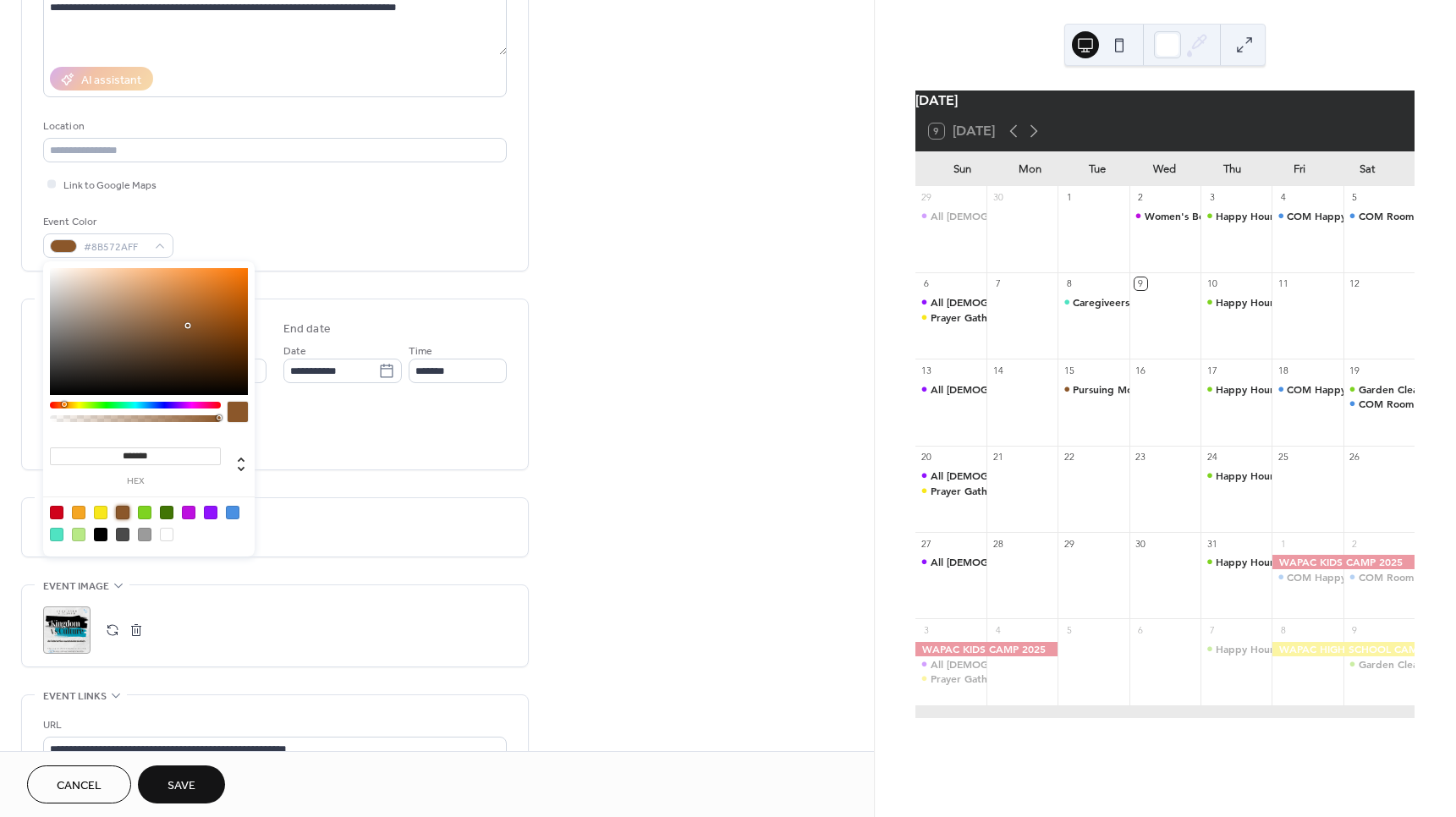 click on "**********" at bounding box center (437, 423) 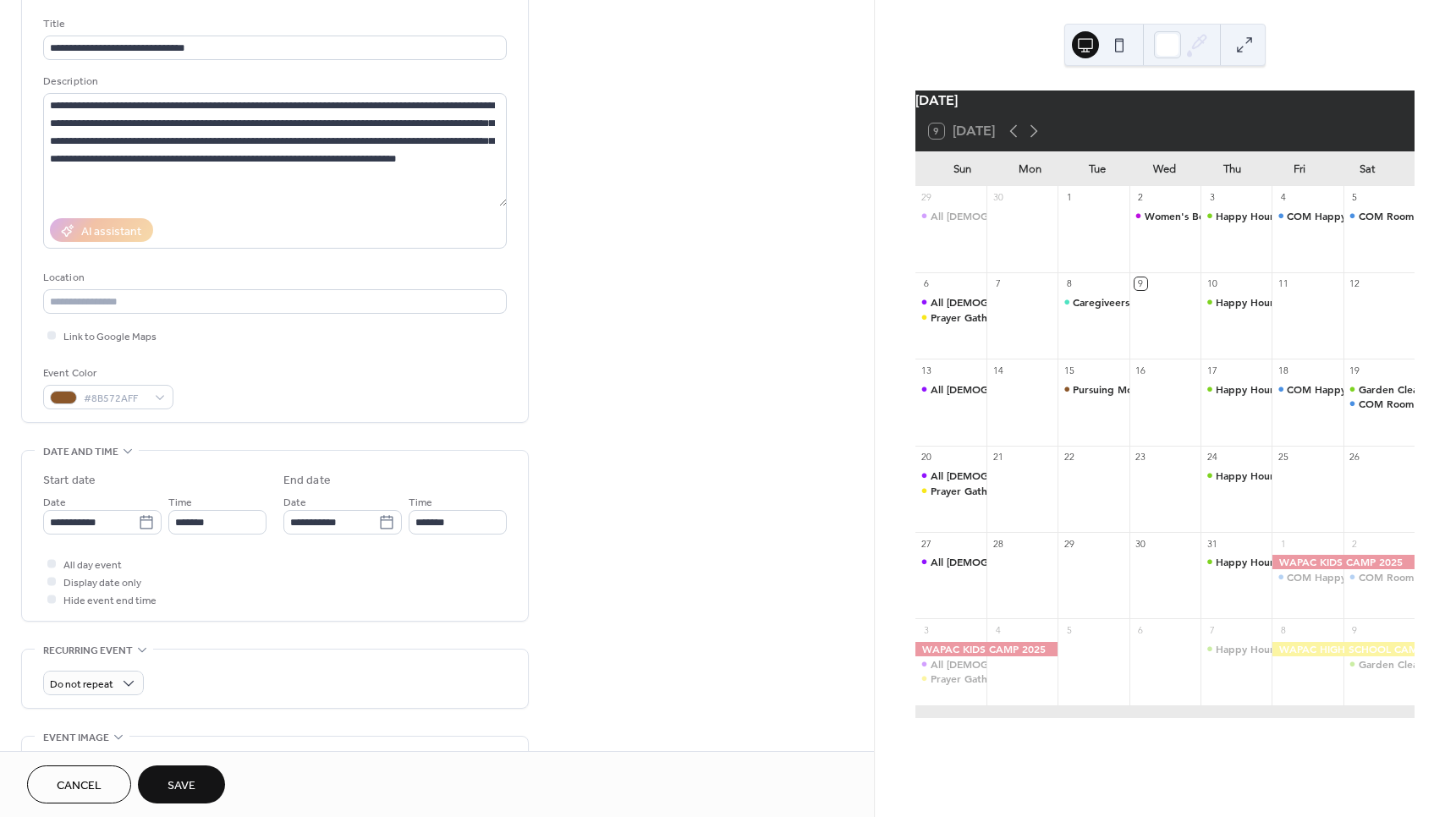 scroll, scrollTop: 0, scrollLeft: 0, axis: both 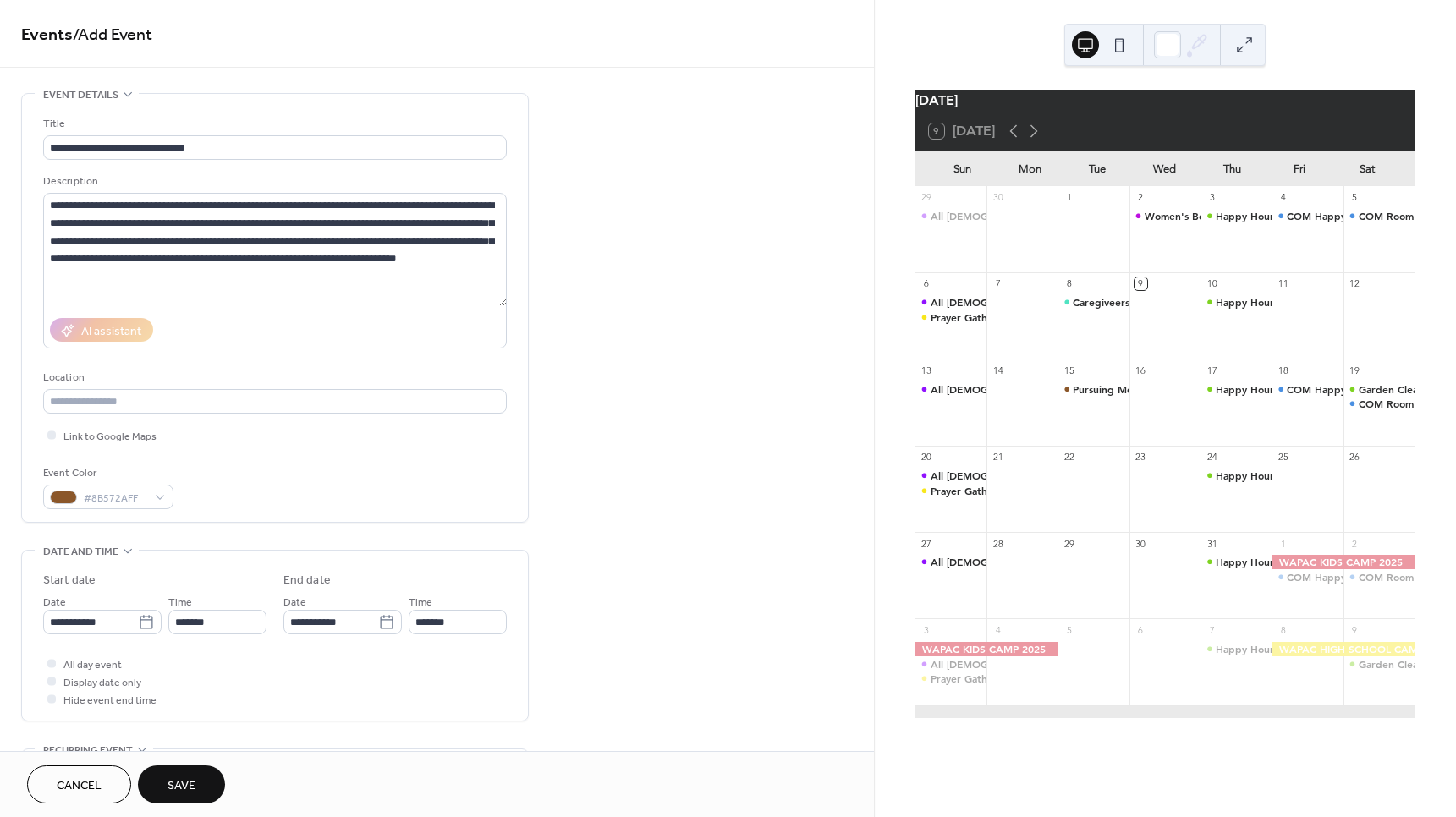 click on "**********" at bounding box center [275, 312] 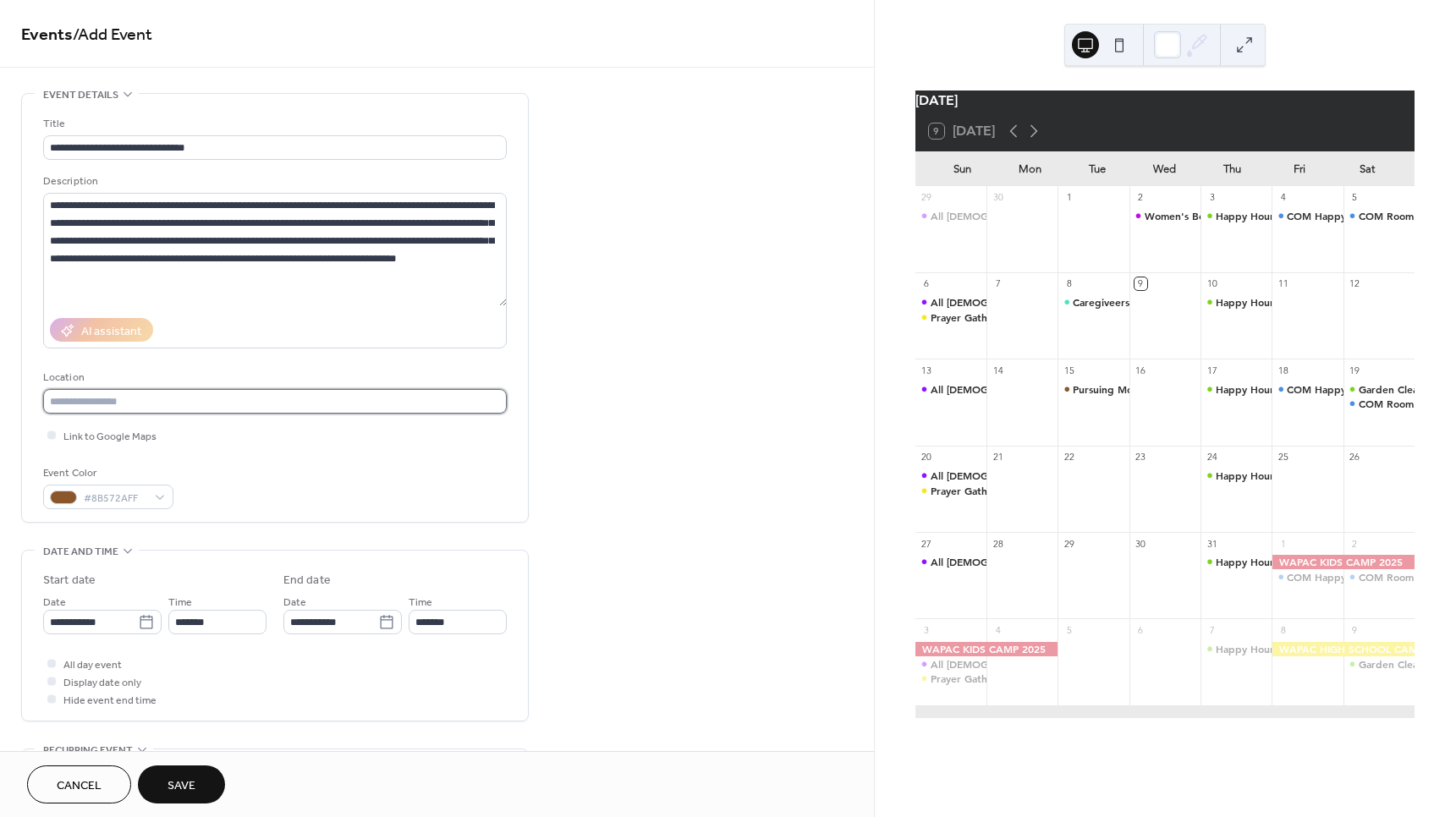 click at bounding box center [275, 401] 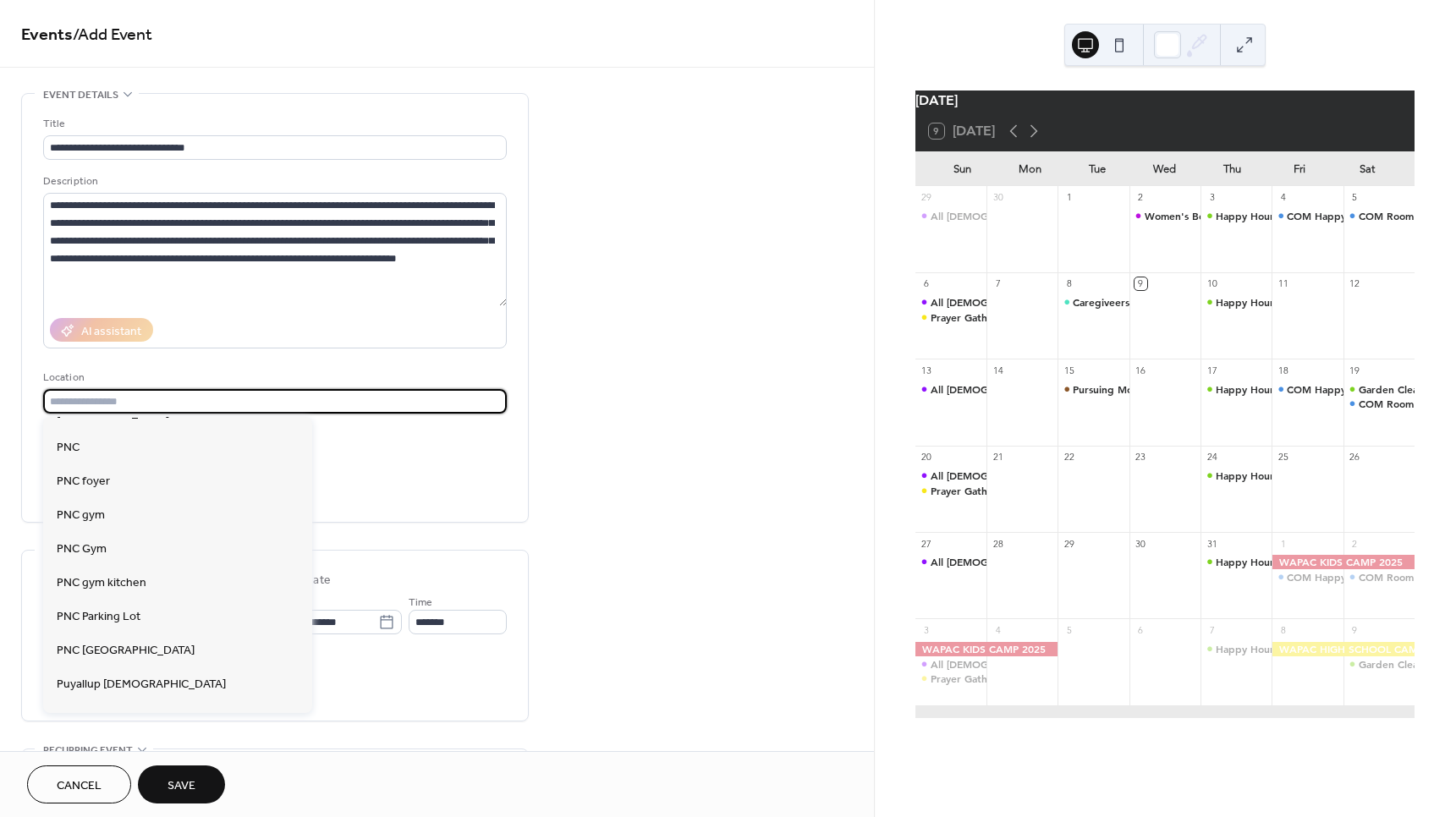scroll, scrollTop: 592, scrollLeft: 0, axis: vertical 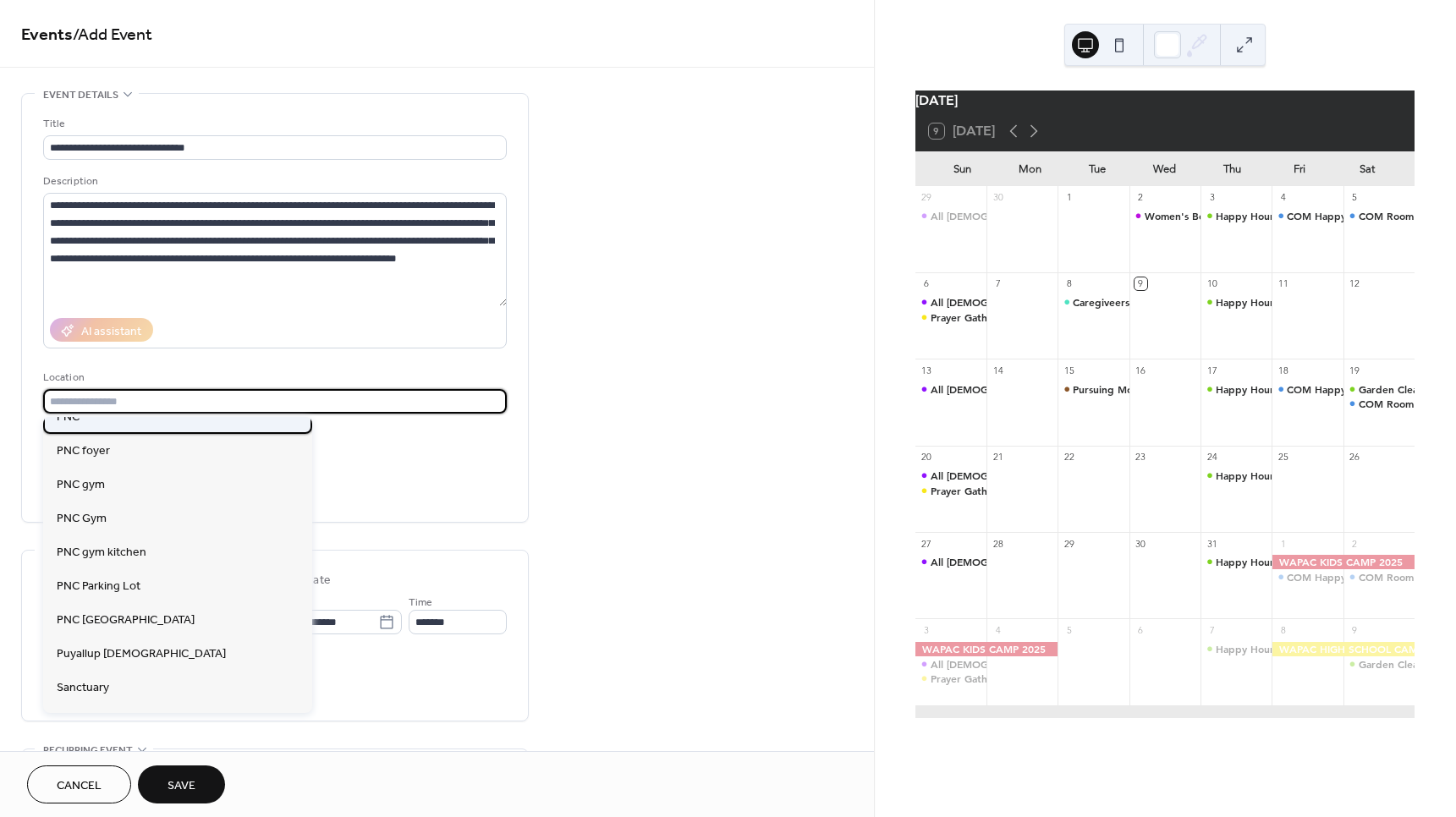 click on "PNC" at bounding box center (178, 417) 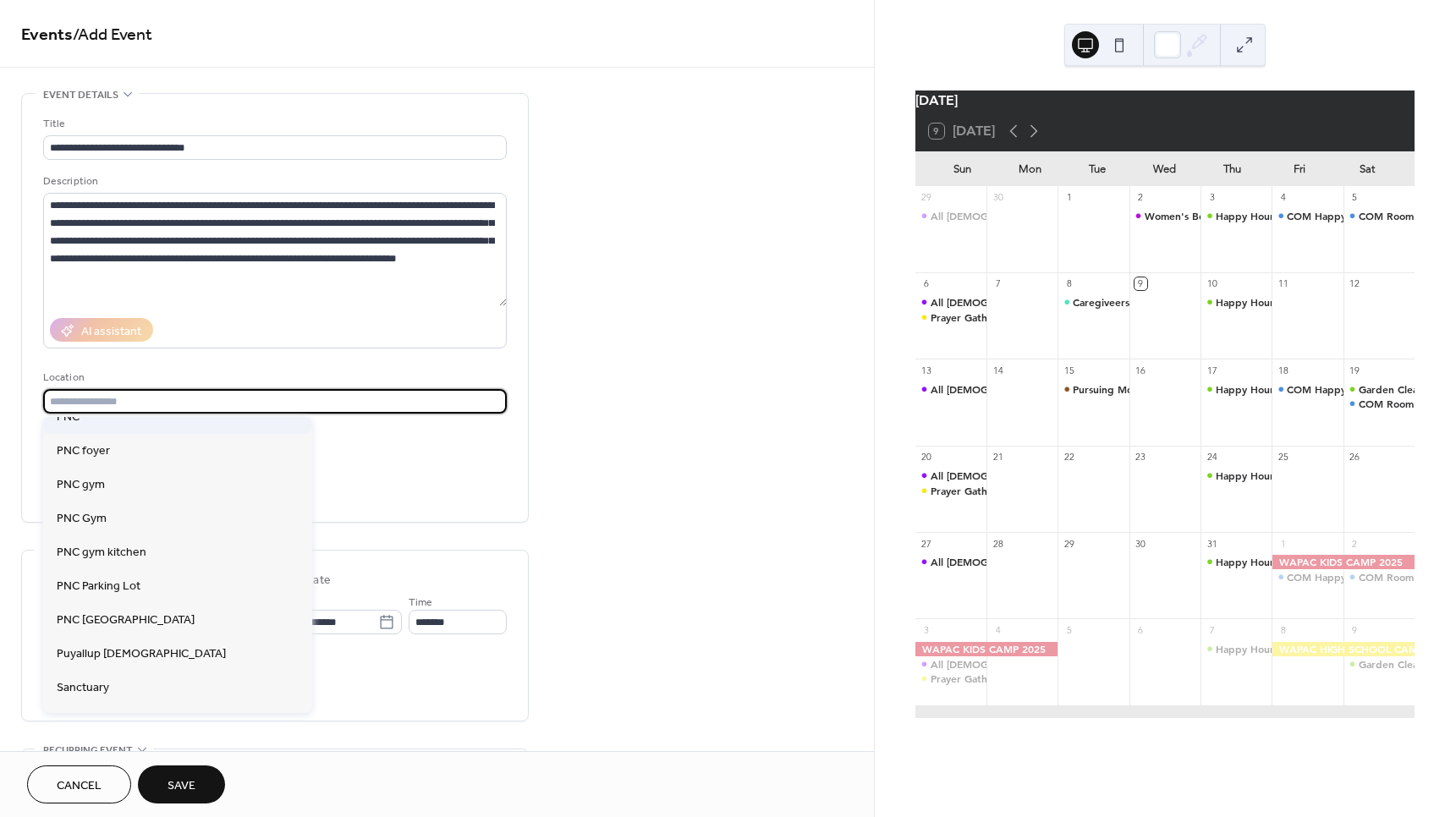 type on "***" 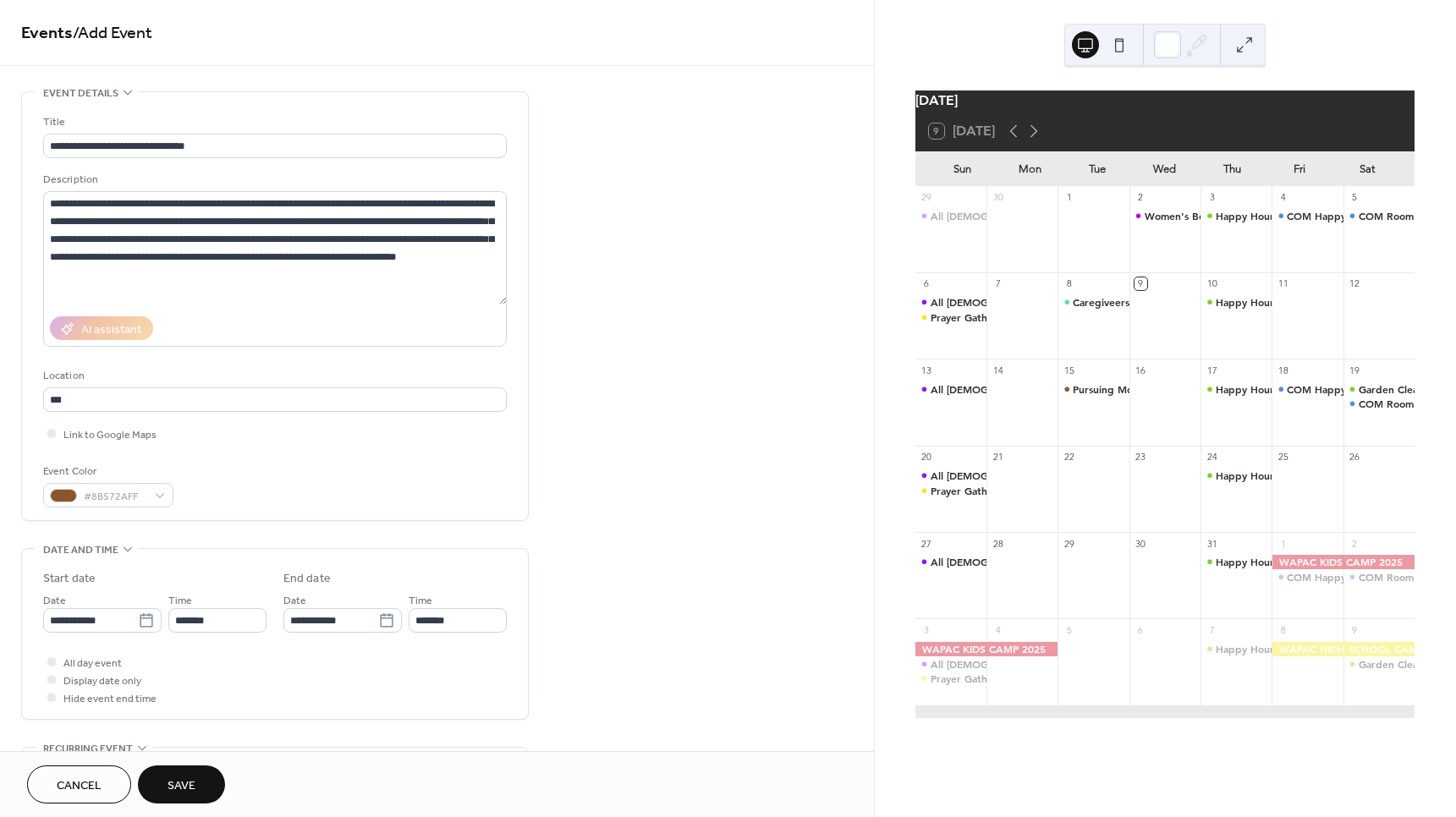 scroll, scrollTop: 0, scrollLeft: 0, axis: both 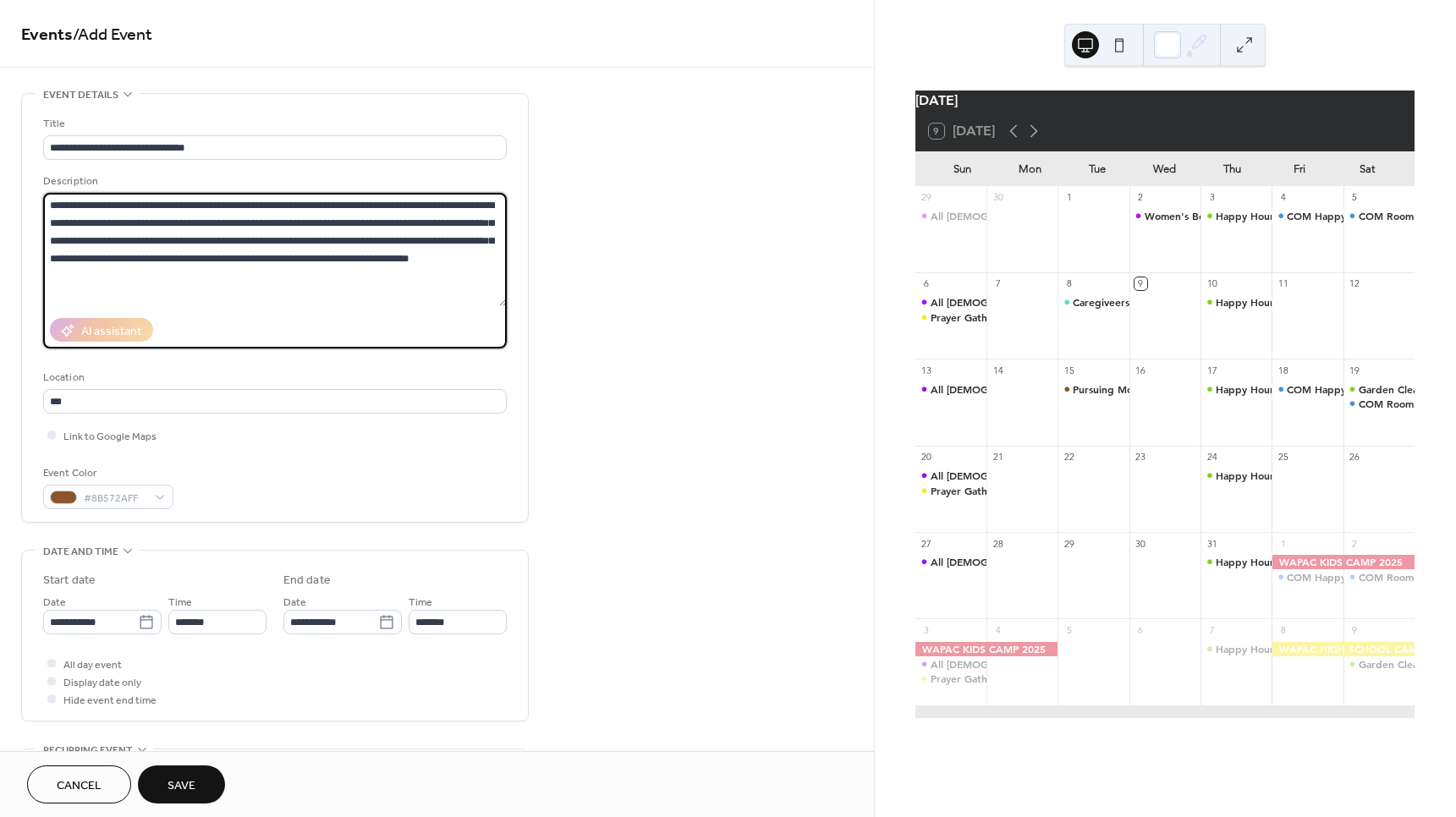 click on "**********" at bounding box center [275, 249] 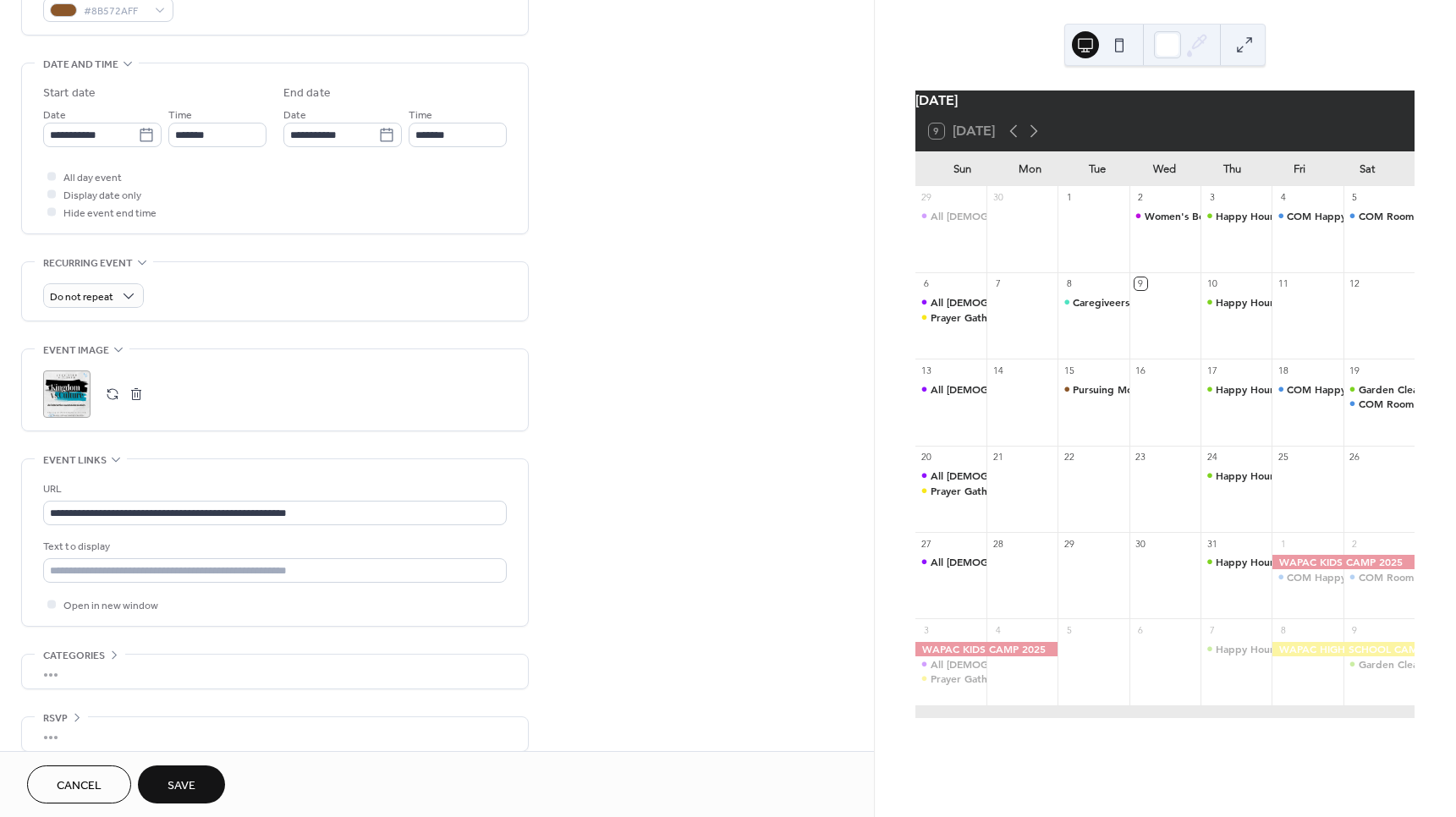 scroll, scrollTop: 505, scrollLeft: 0, axis: vertical 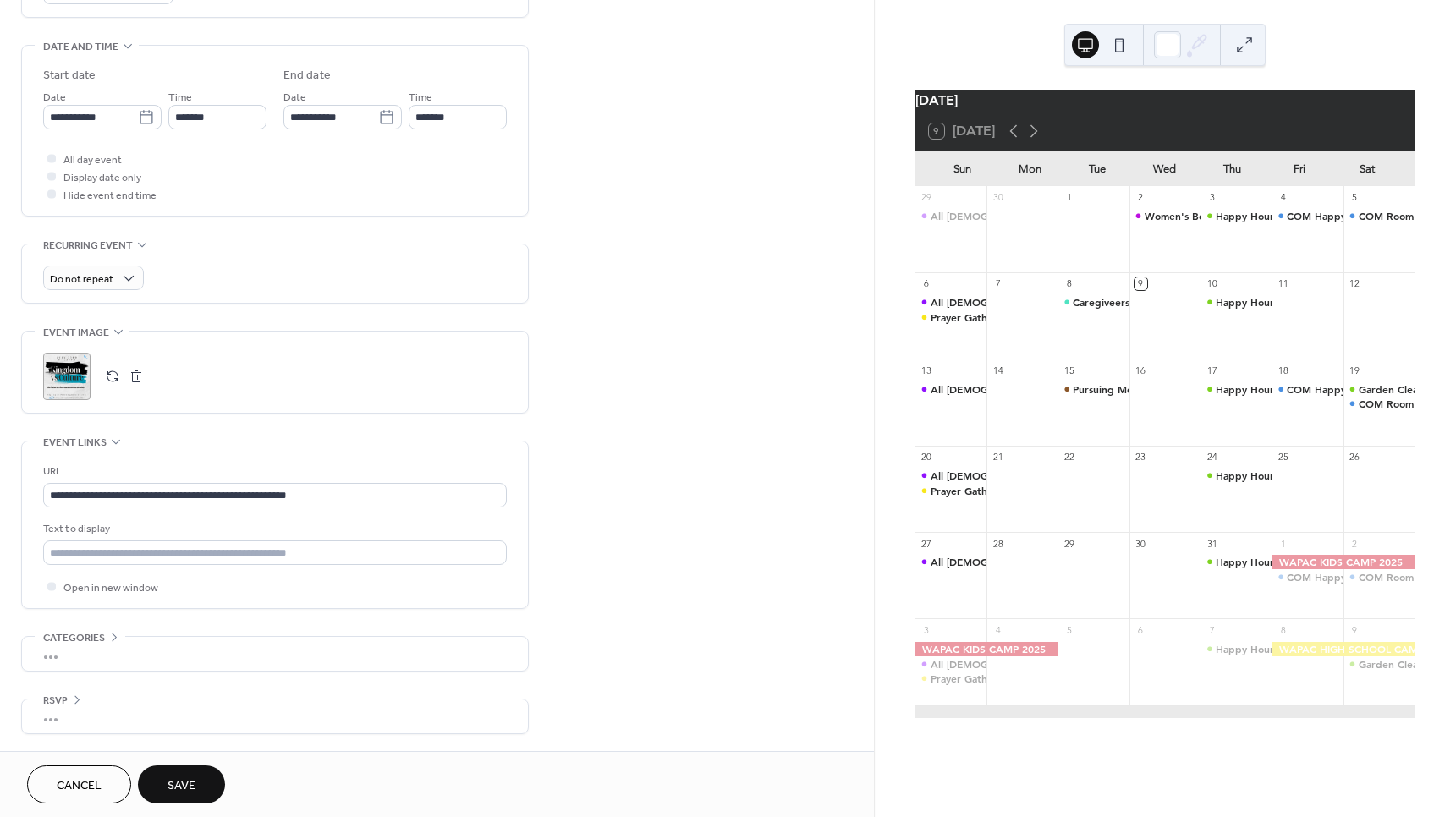 type on "**********" 